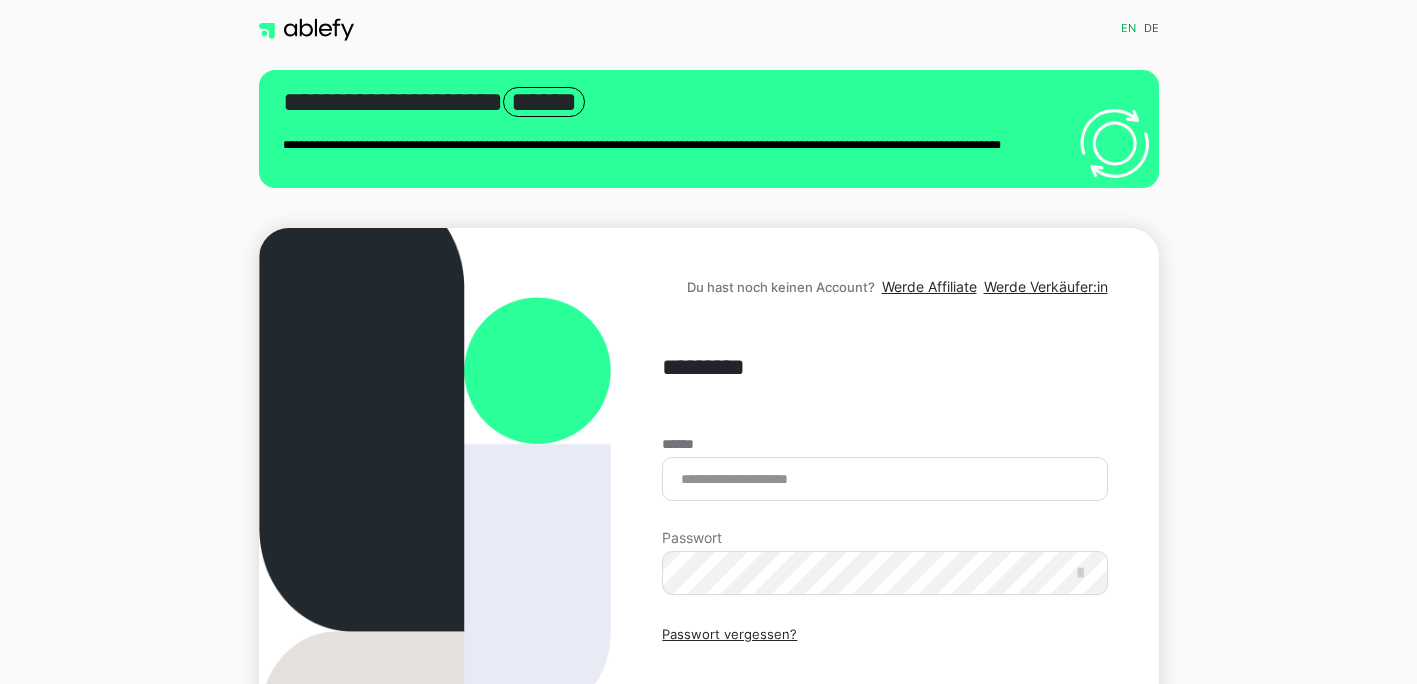 scroll, scrollTop: 0, scrollLeft: 0, axis: both 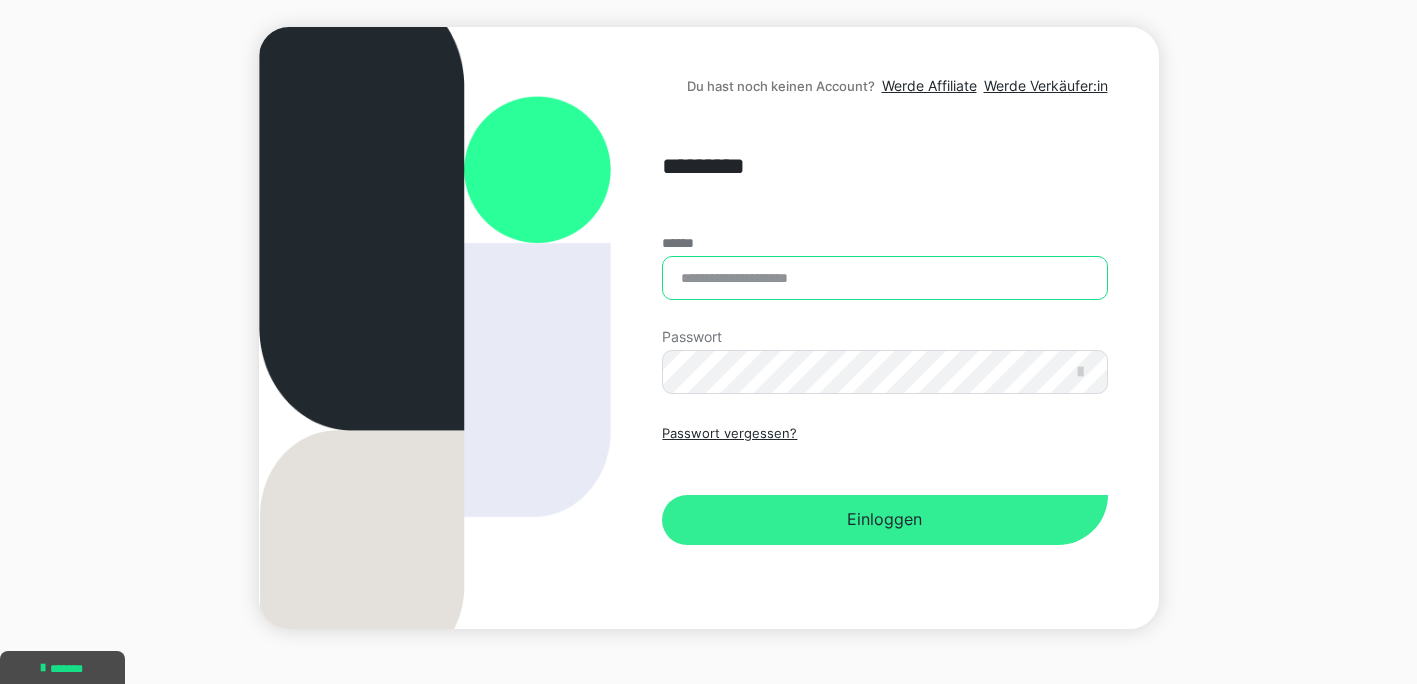 type on "**********" 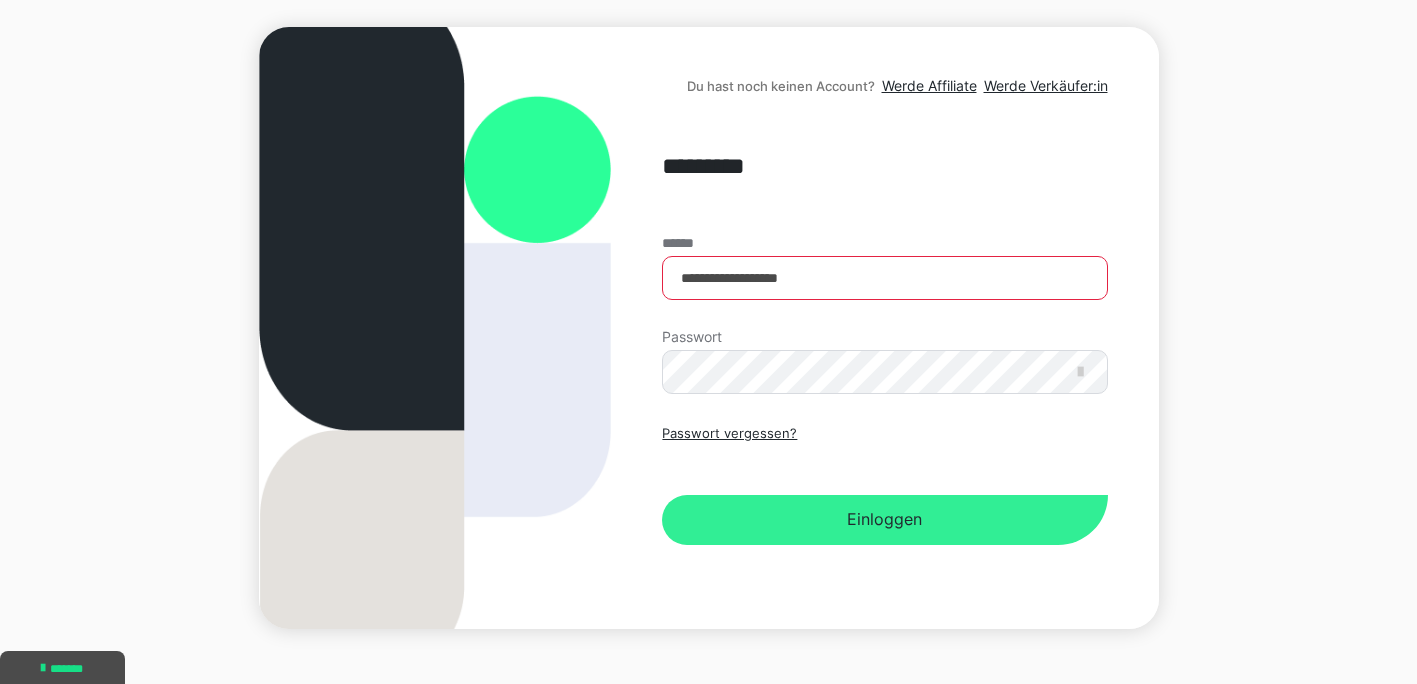 click on "Einloggen" at bounding box center [884, 520] 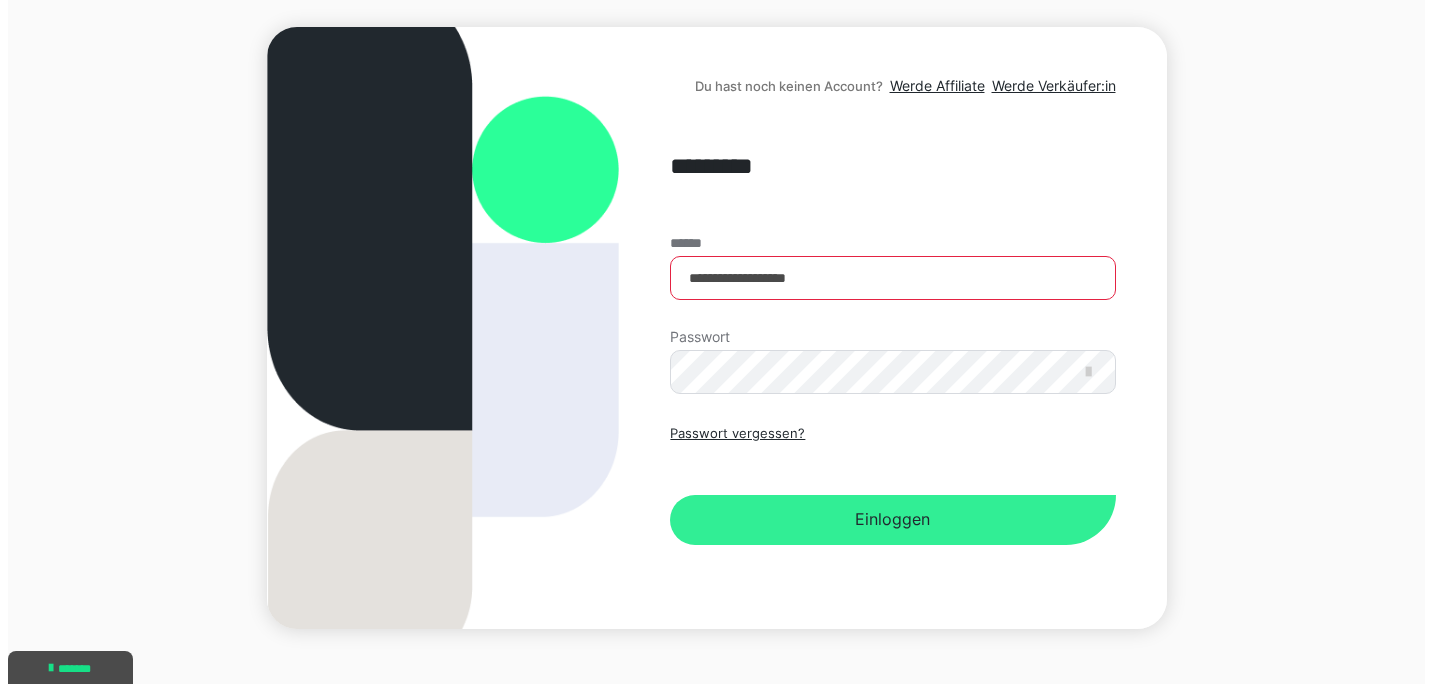 scroll, scrollTop: 0, scrollLeft: 0, axis: both 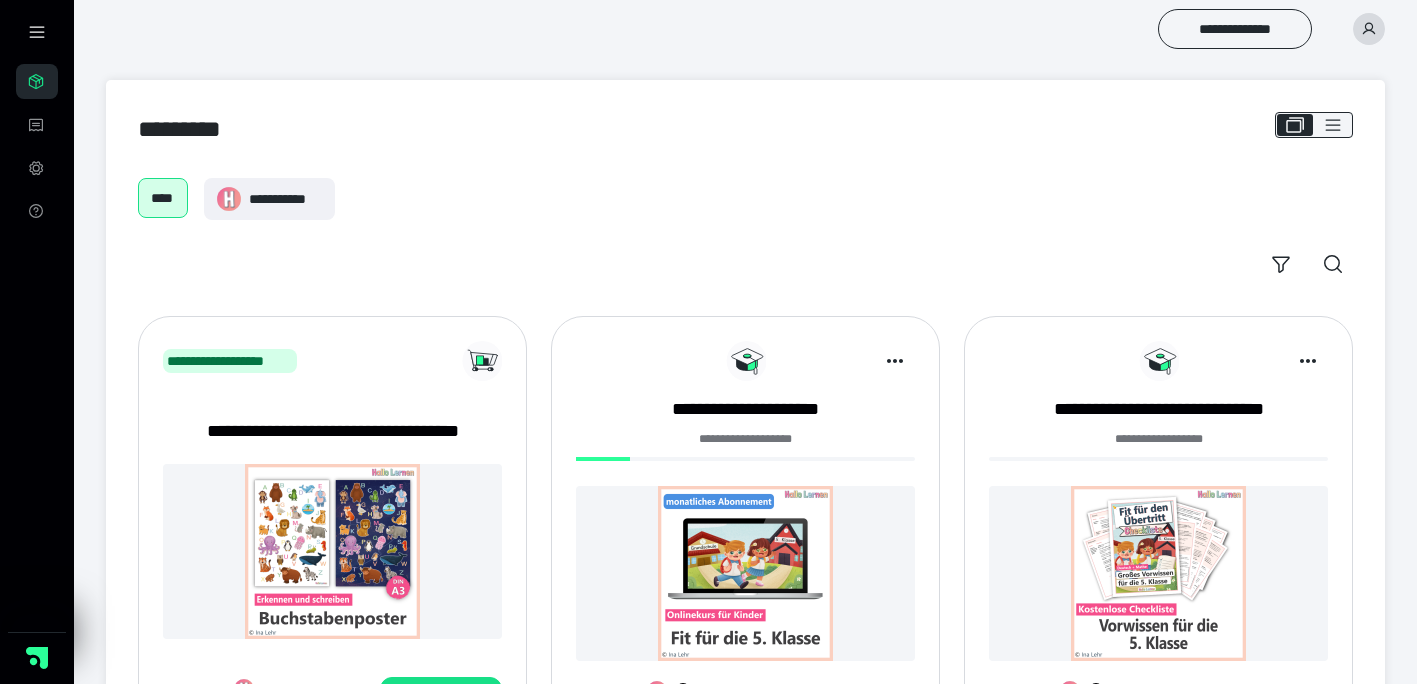click at bounding box center [745, 573] 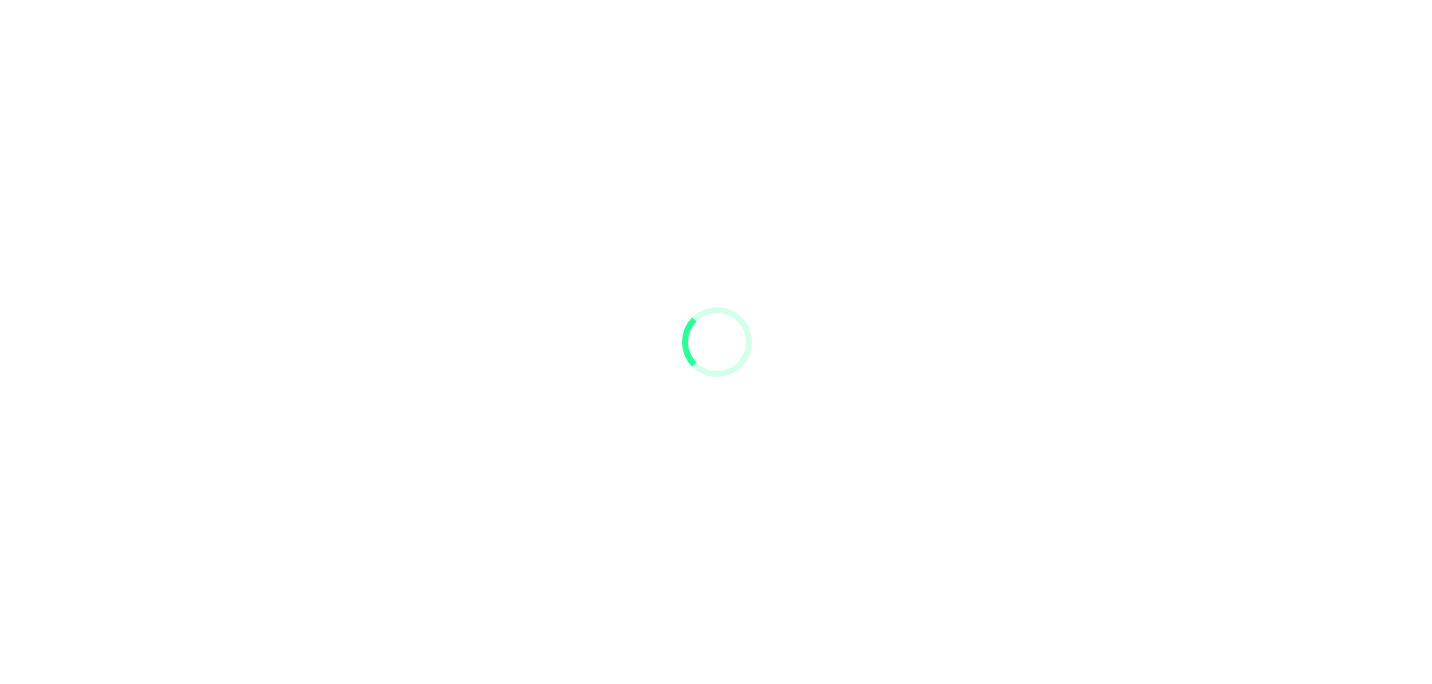 scroll, scrollTop: 0, scrollLeft: 0, axis: both 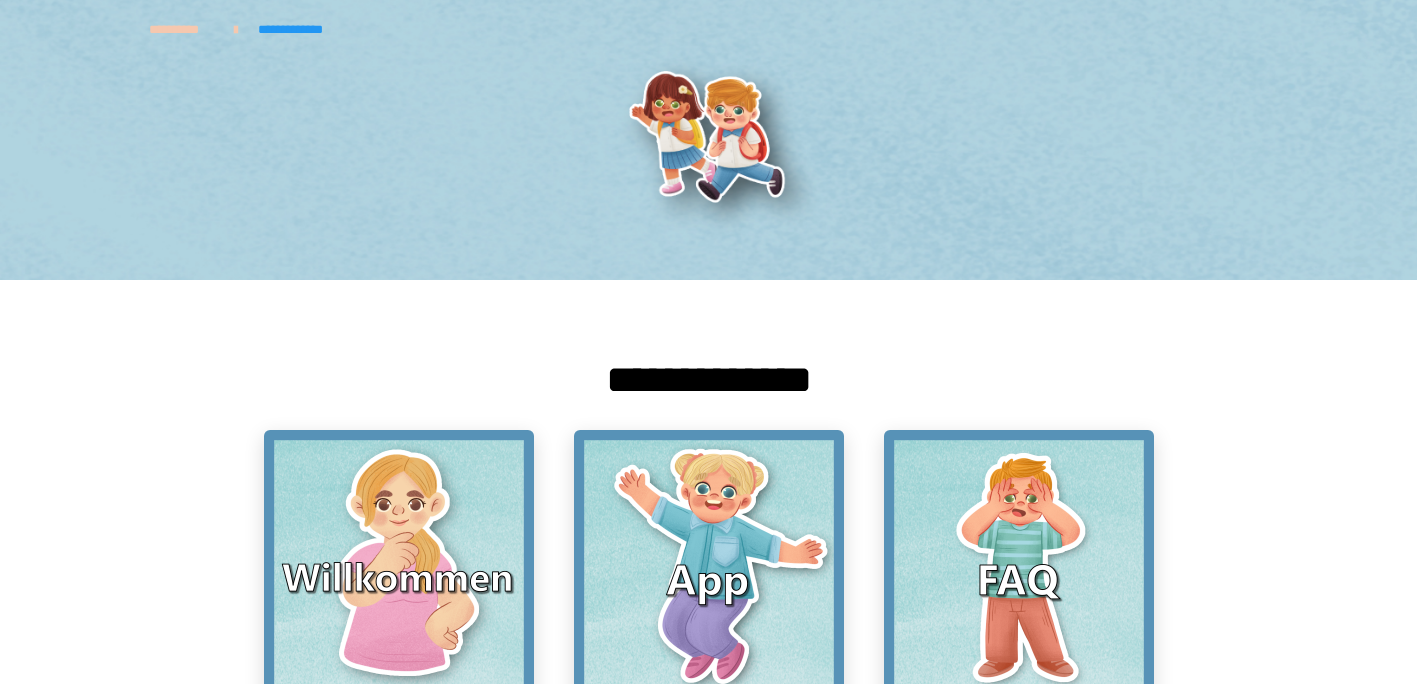 click on "**********" at bounding box center [709, 6020] 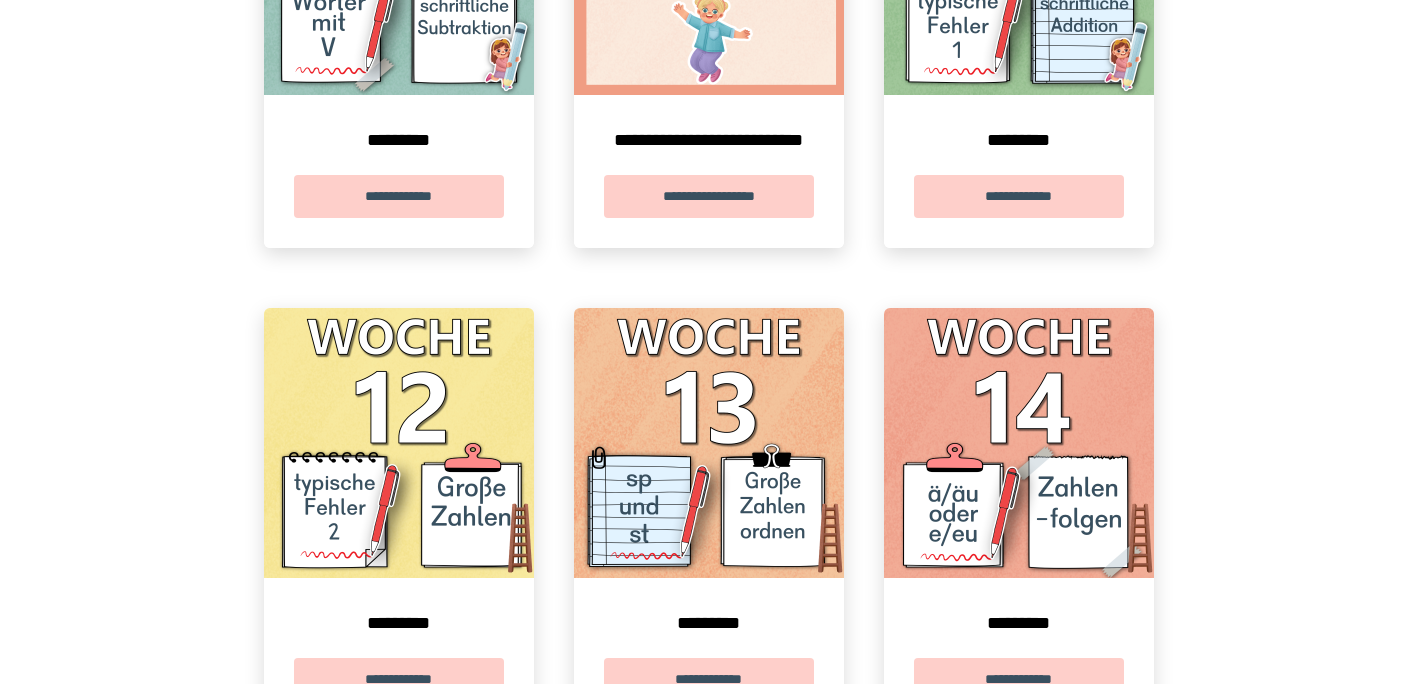 scroll, scrollTop: 3033, scrollLeft: 0, axis: vertical 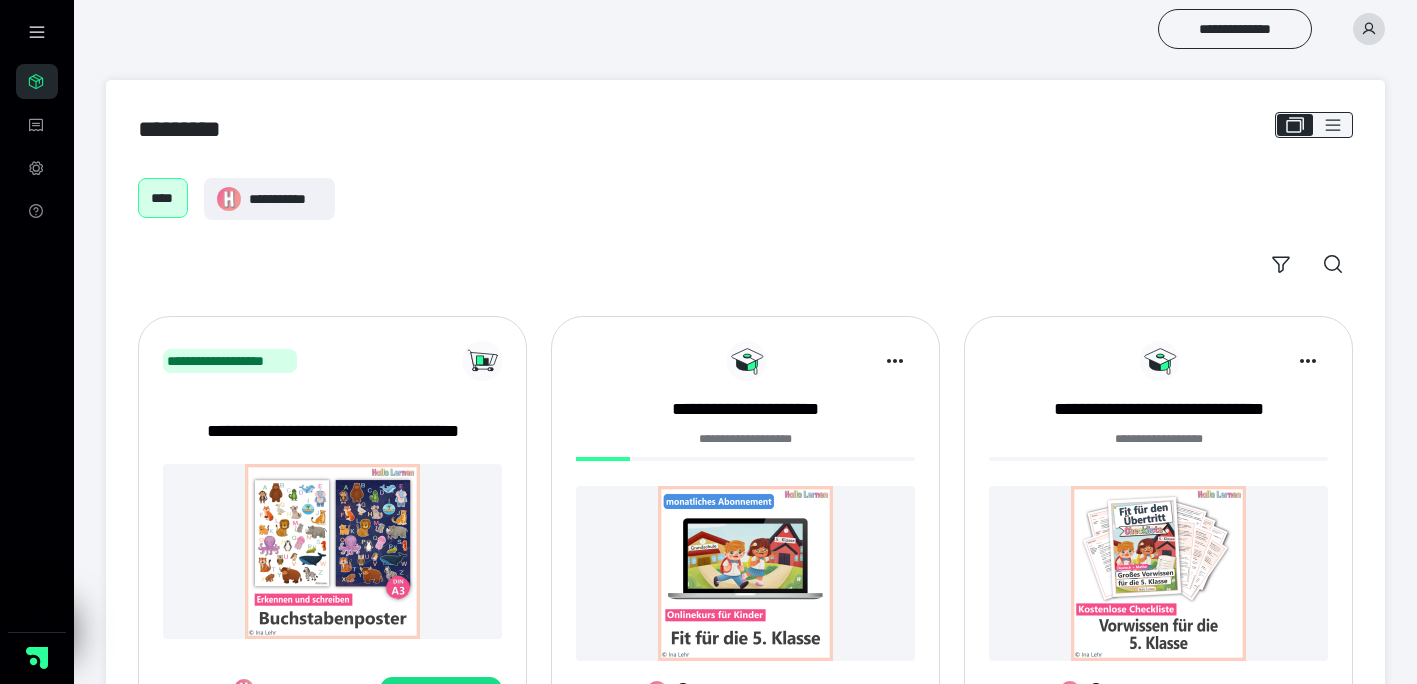 click on "****" at bounding box center (163, 198) 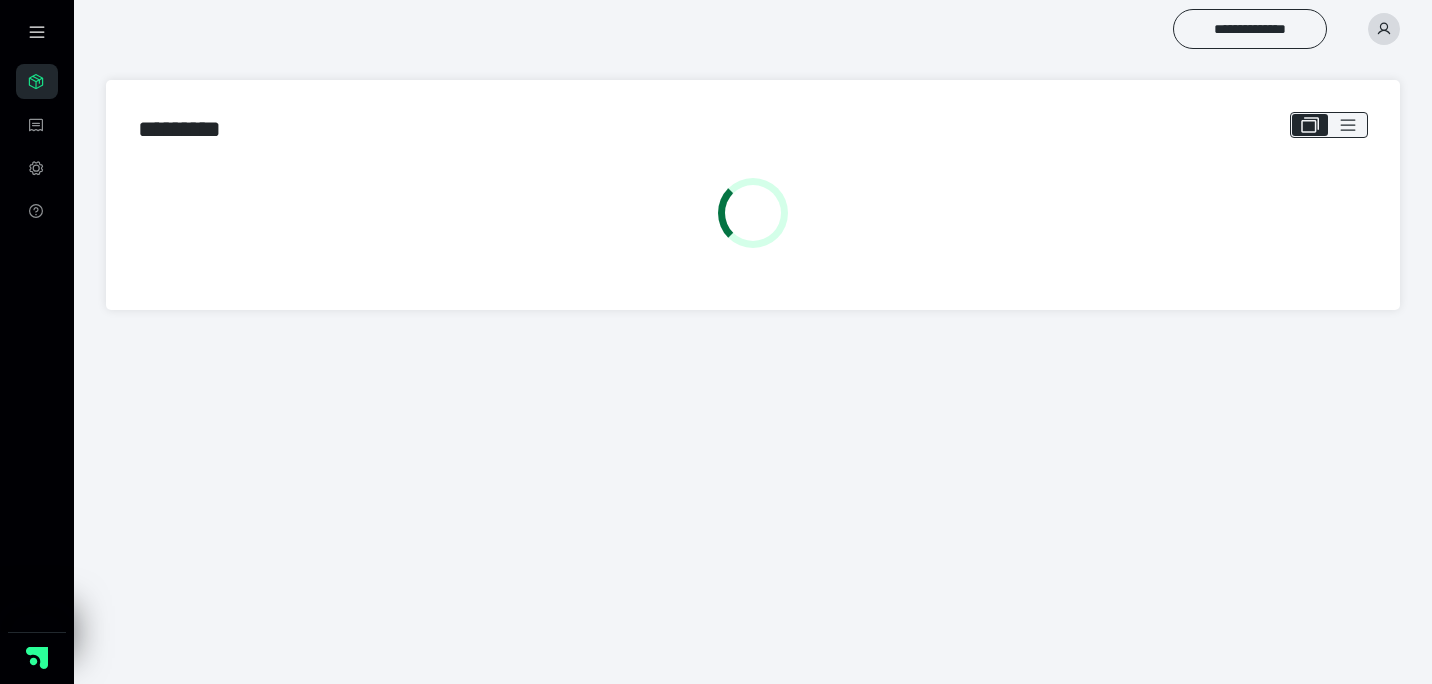scroll, scrollTop: 0, scrollLeft: 0, axis: both 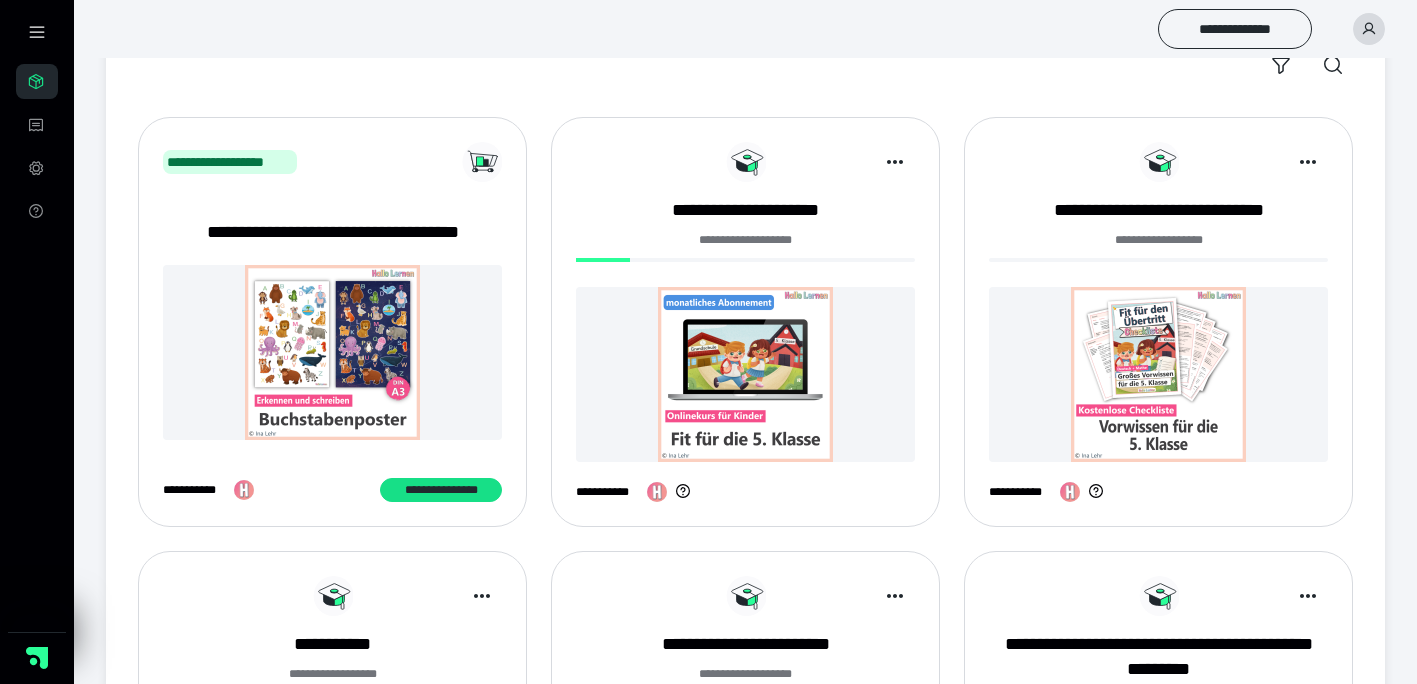 click at bounding box center (745, 374) 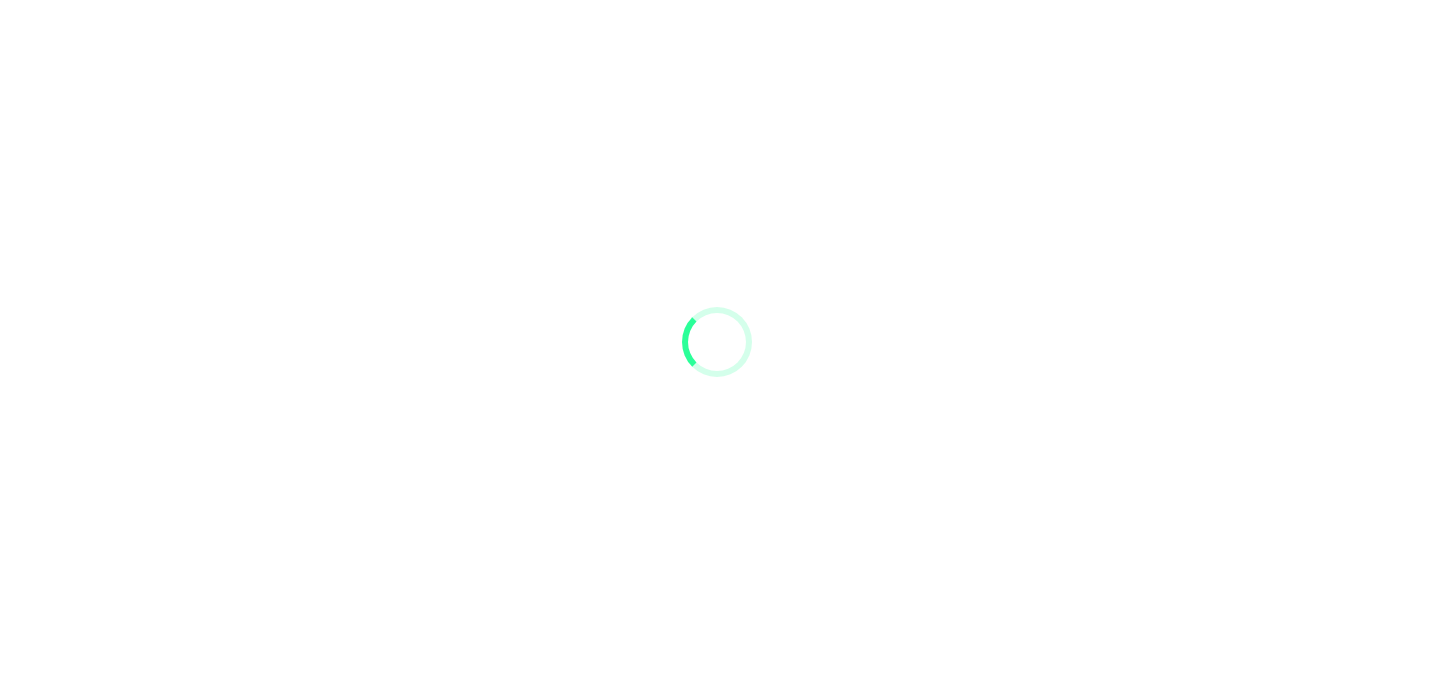 scroll, scrollTop: 0, scrollLeft: 0, axis: both 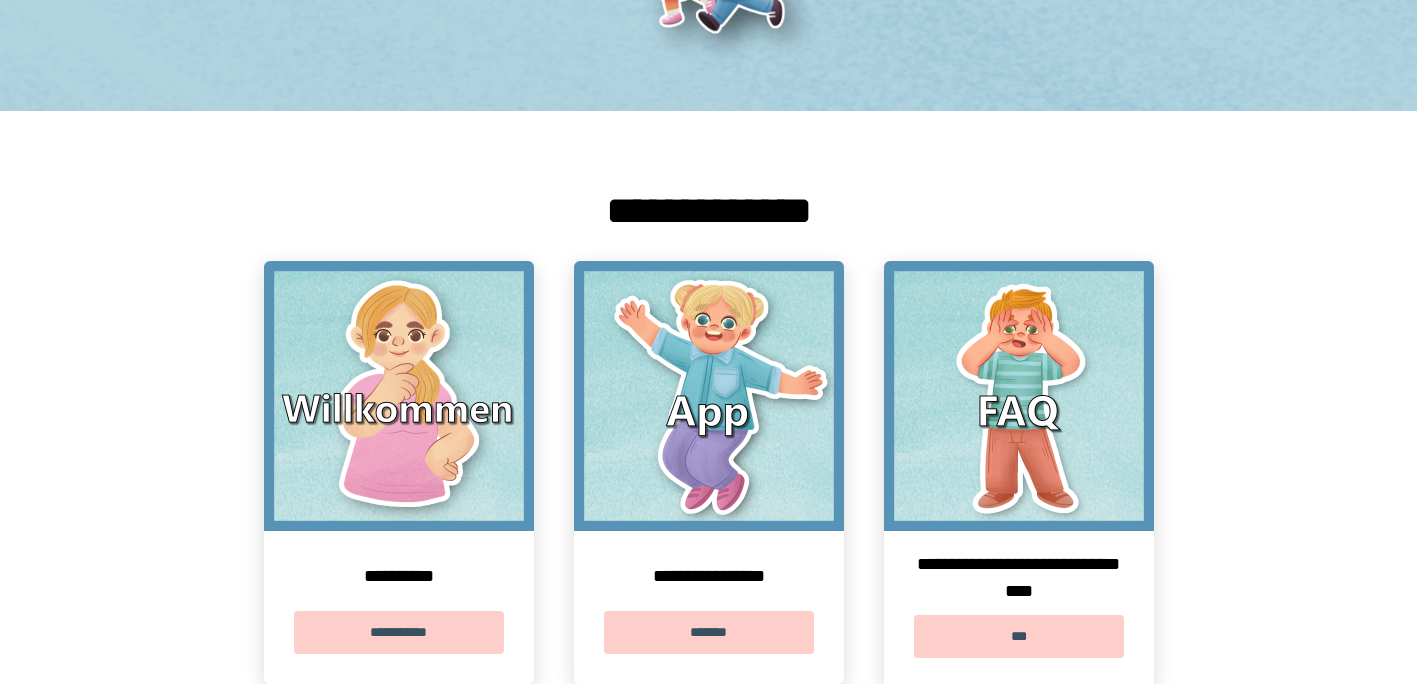 click at bounding box center (709, 396) 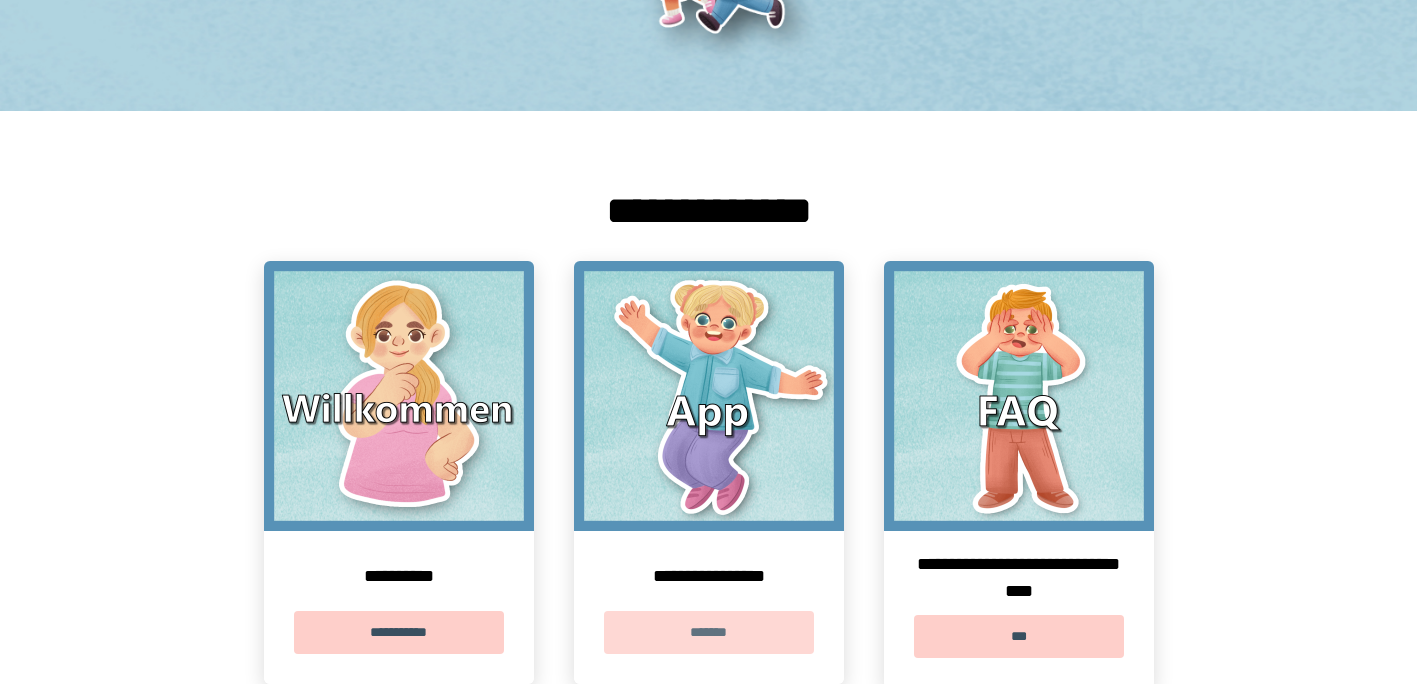 click on "*******" at bounding box center (709, 632) 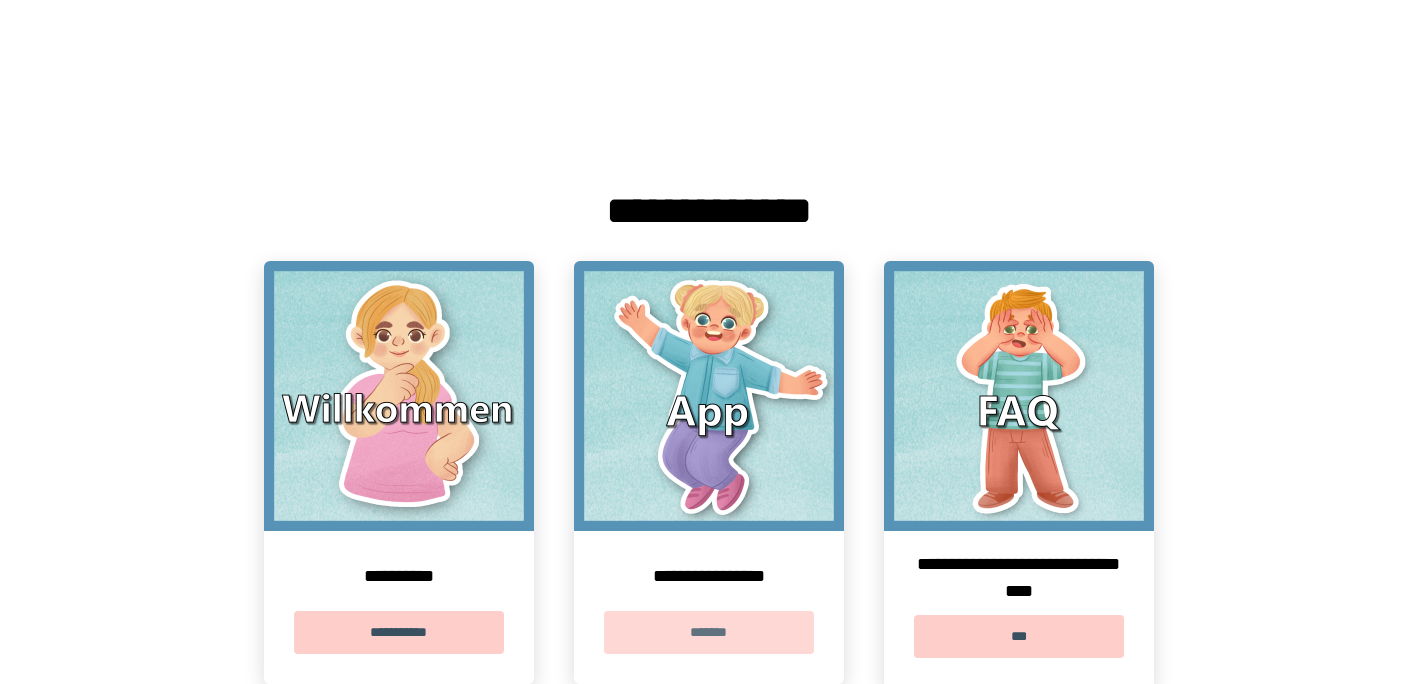 scroll, scrollTop: 0, scrollLeft: 0, axis: both 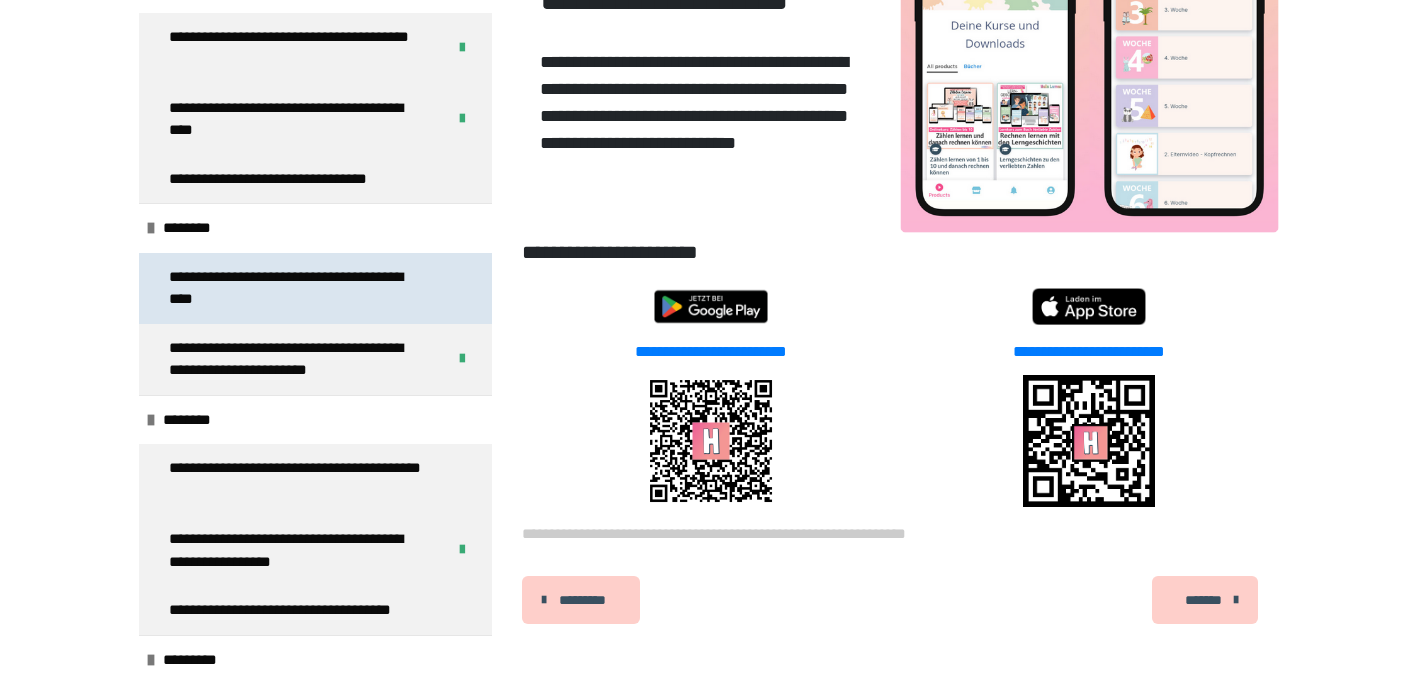 click on "**********" at bounding box center [300, 288] 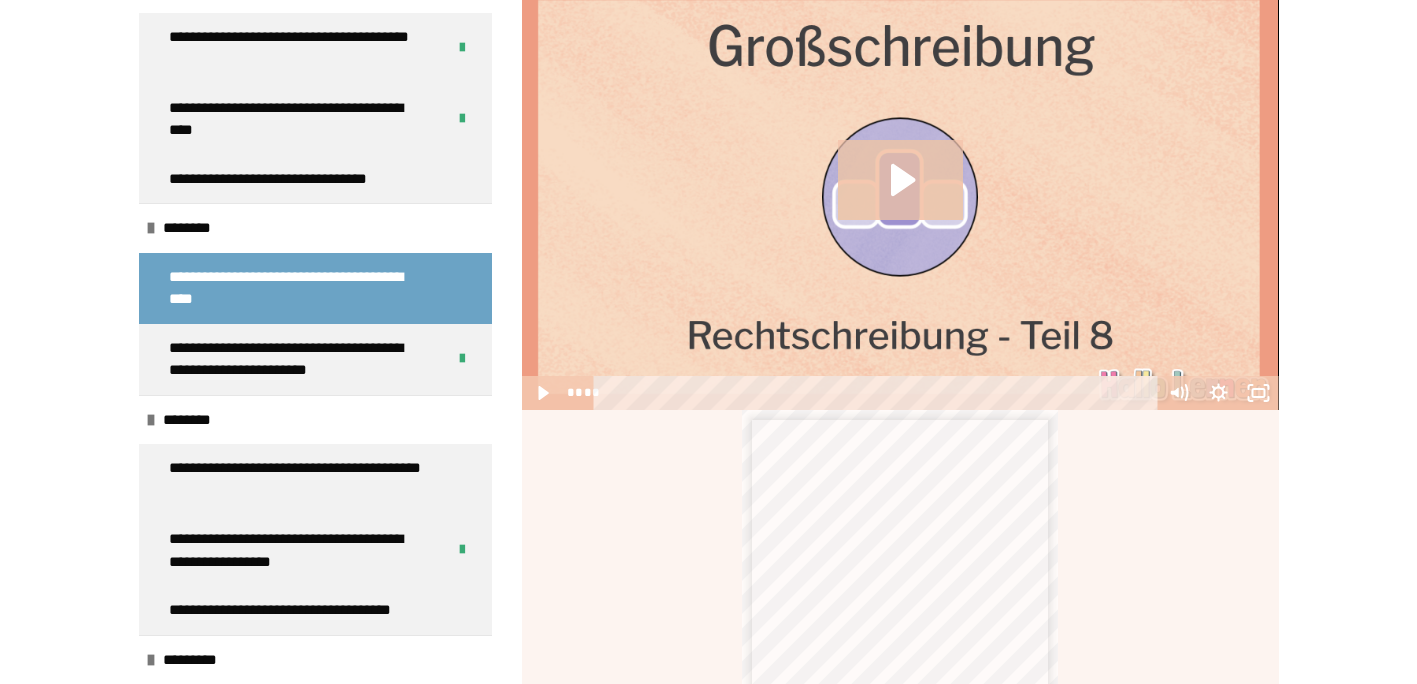 scroll, scrollTop: 540, scrollLeft: 0, axis: vertical 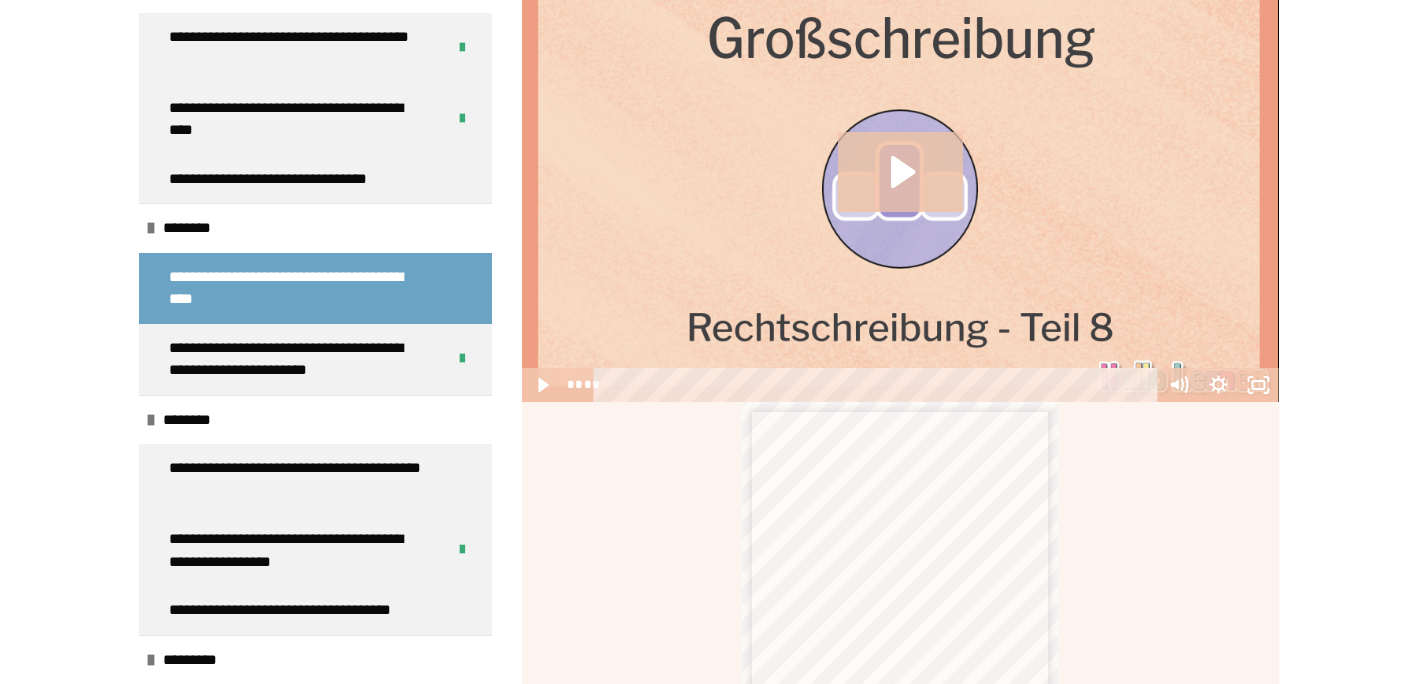 click at bounding box center [900, 189] 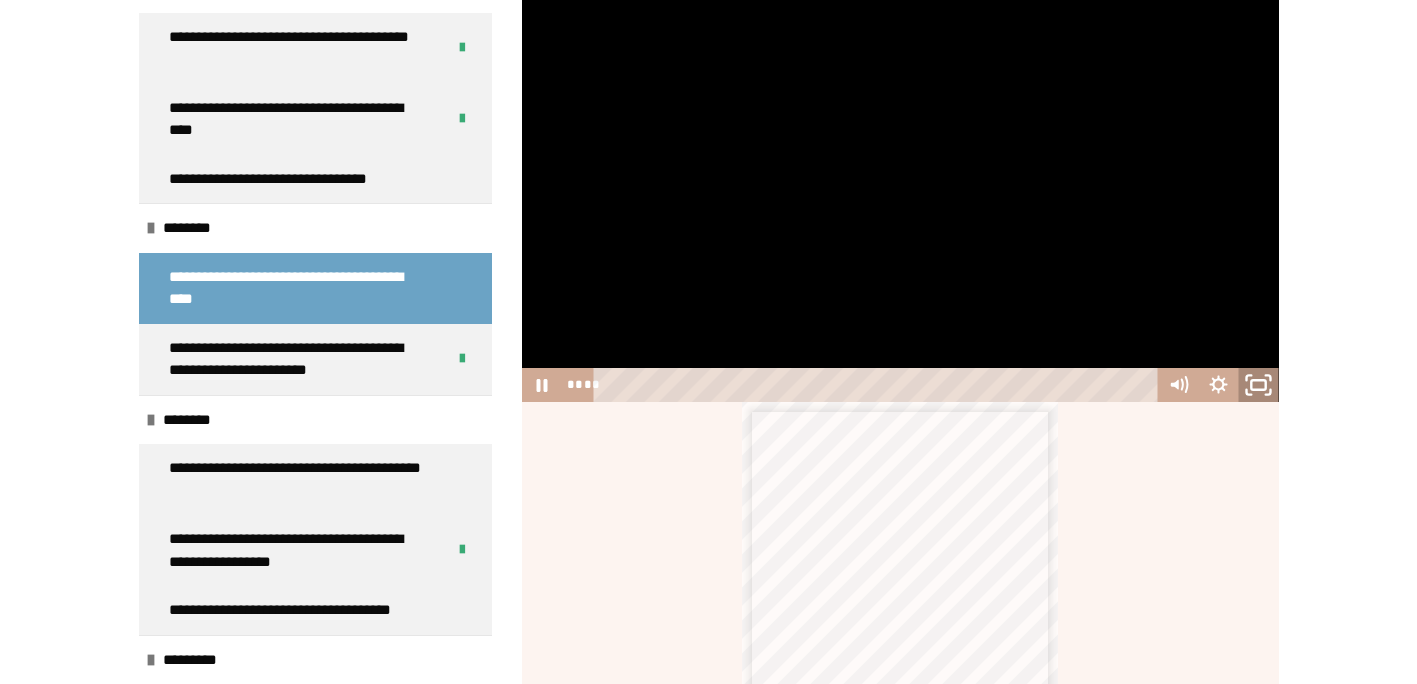 click 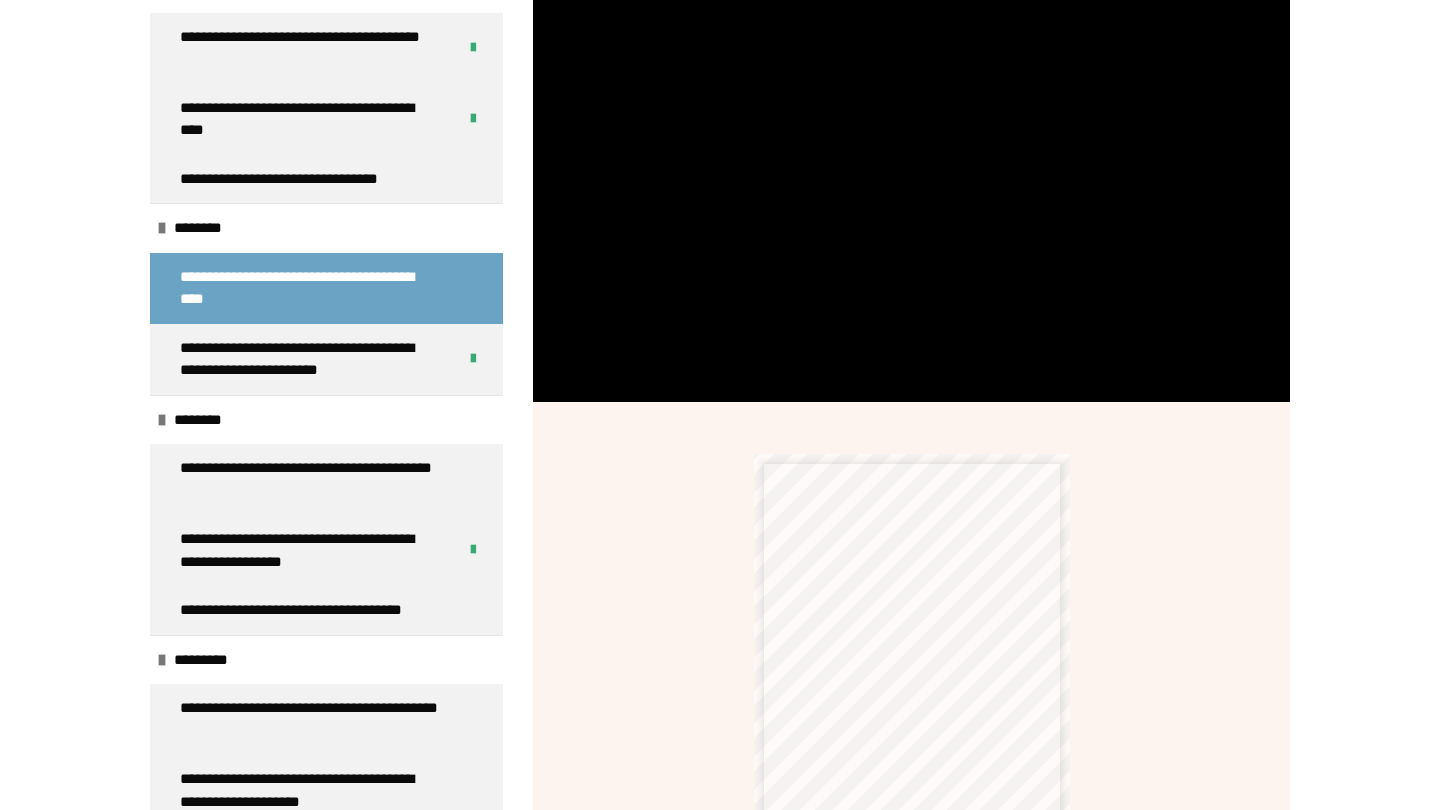 type 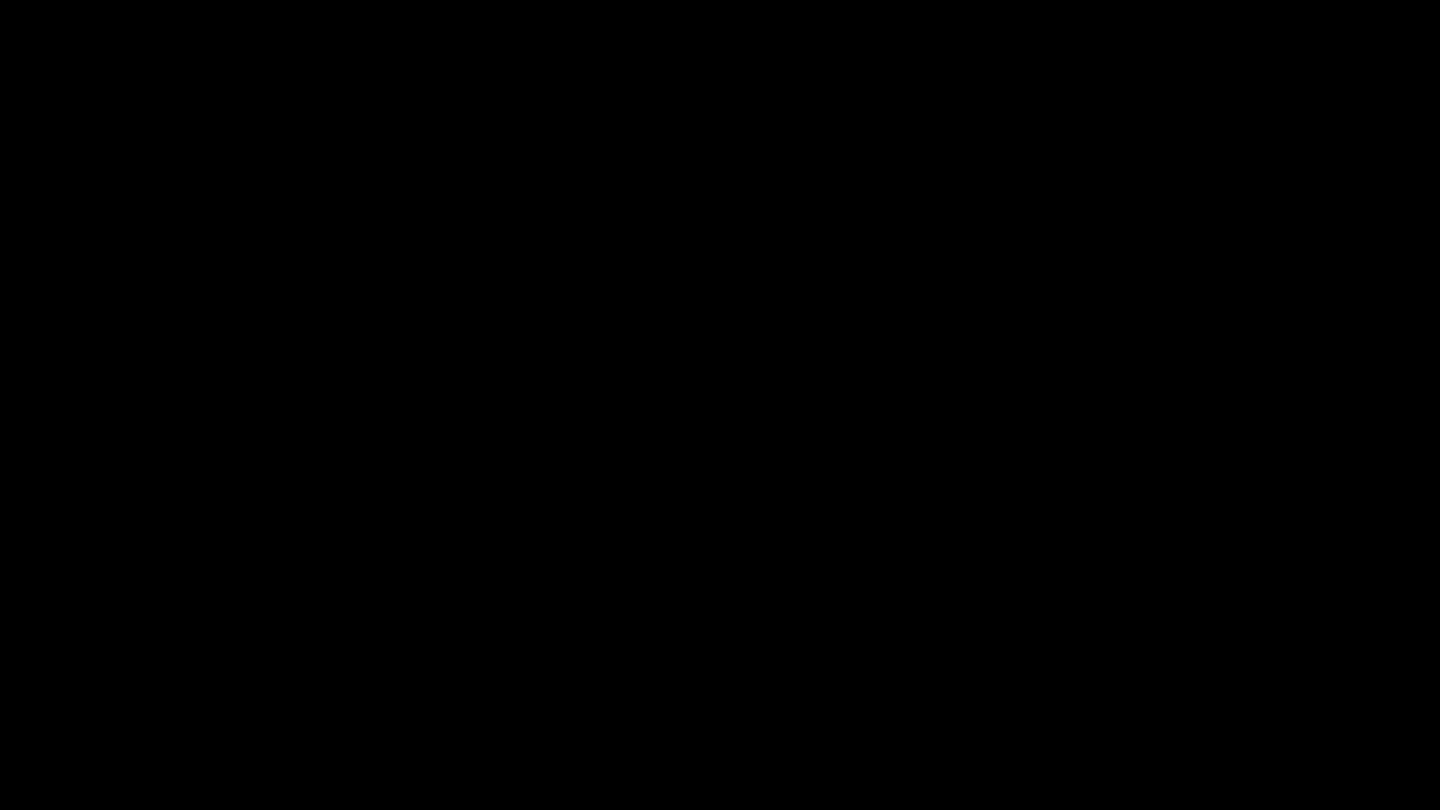 click at bounding box center [720, 405] 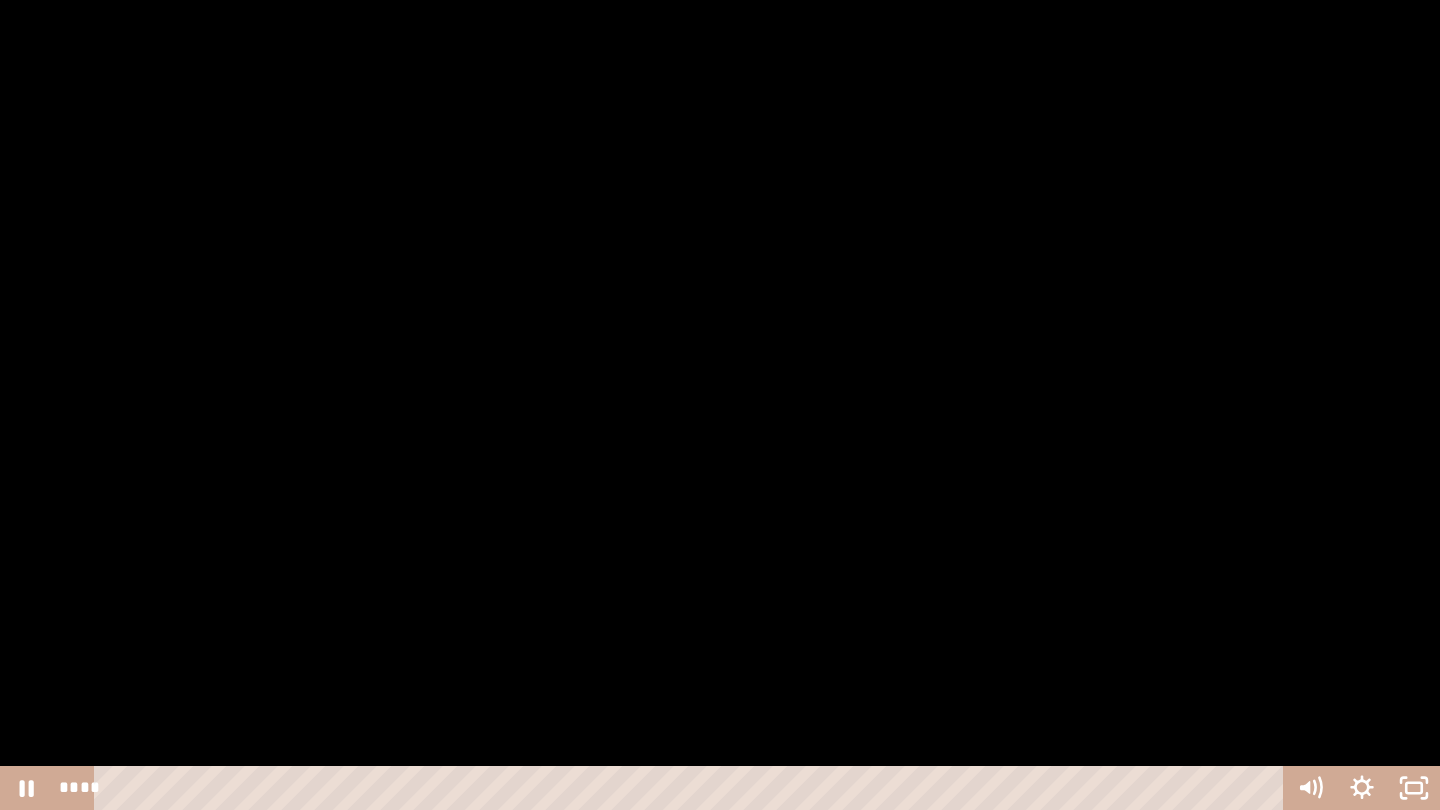 click at bounding box center [720, 405] 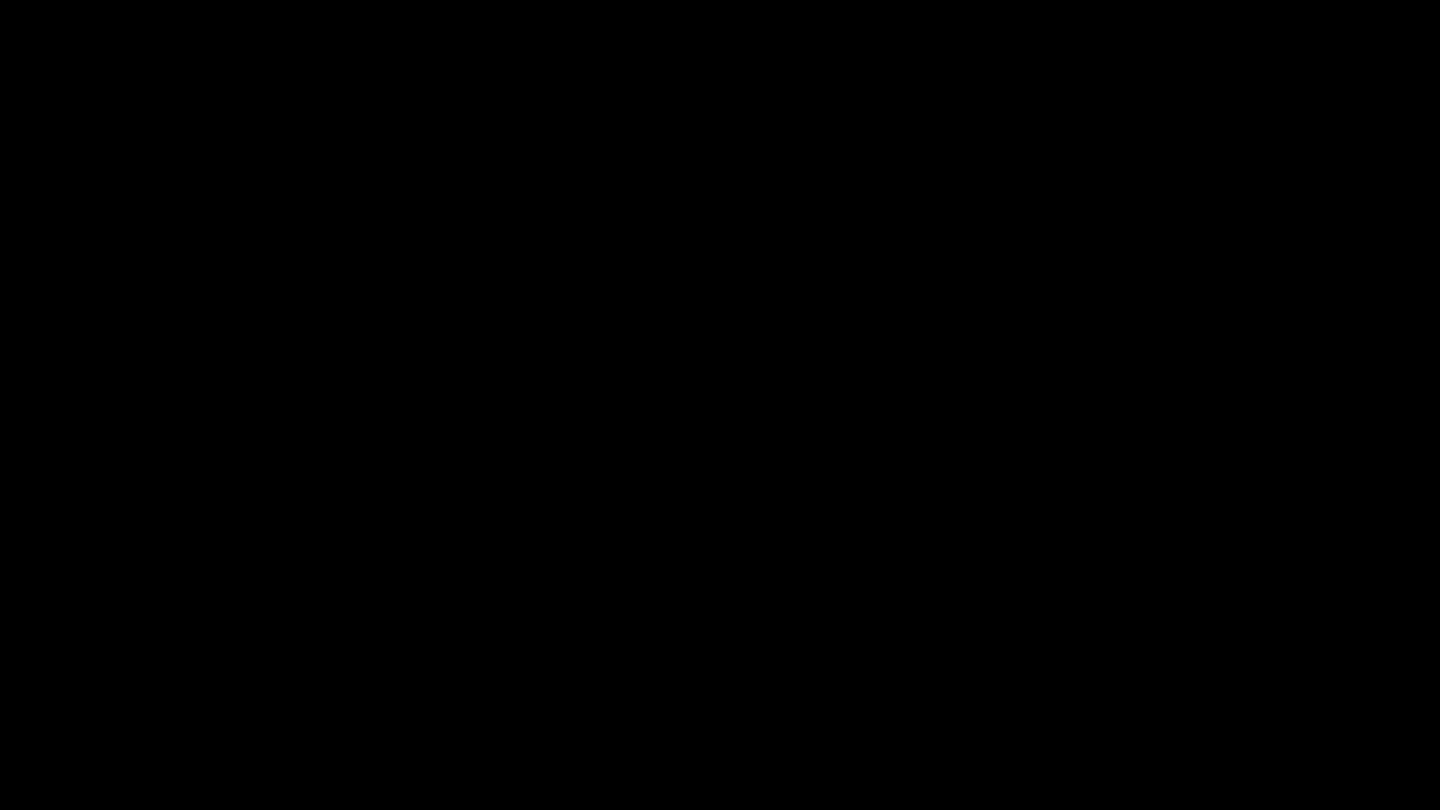 click at bounding box center (720, 405) 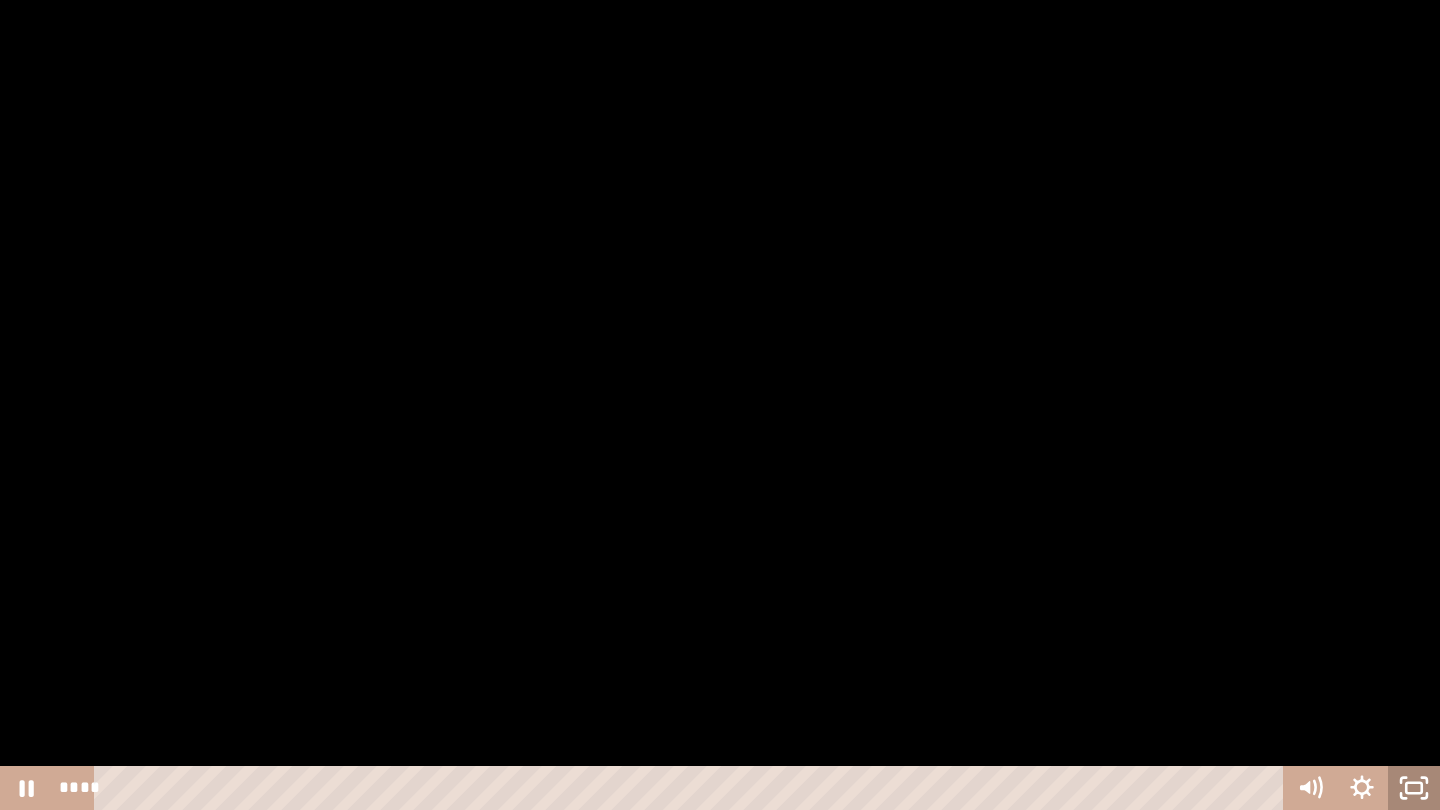 click 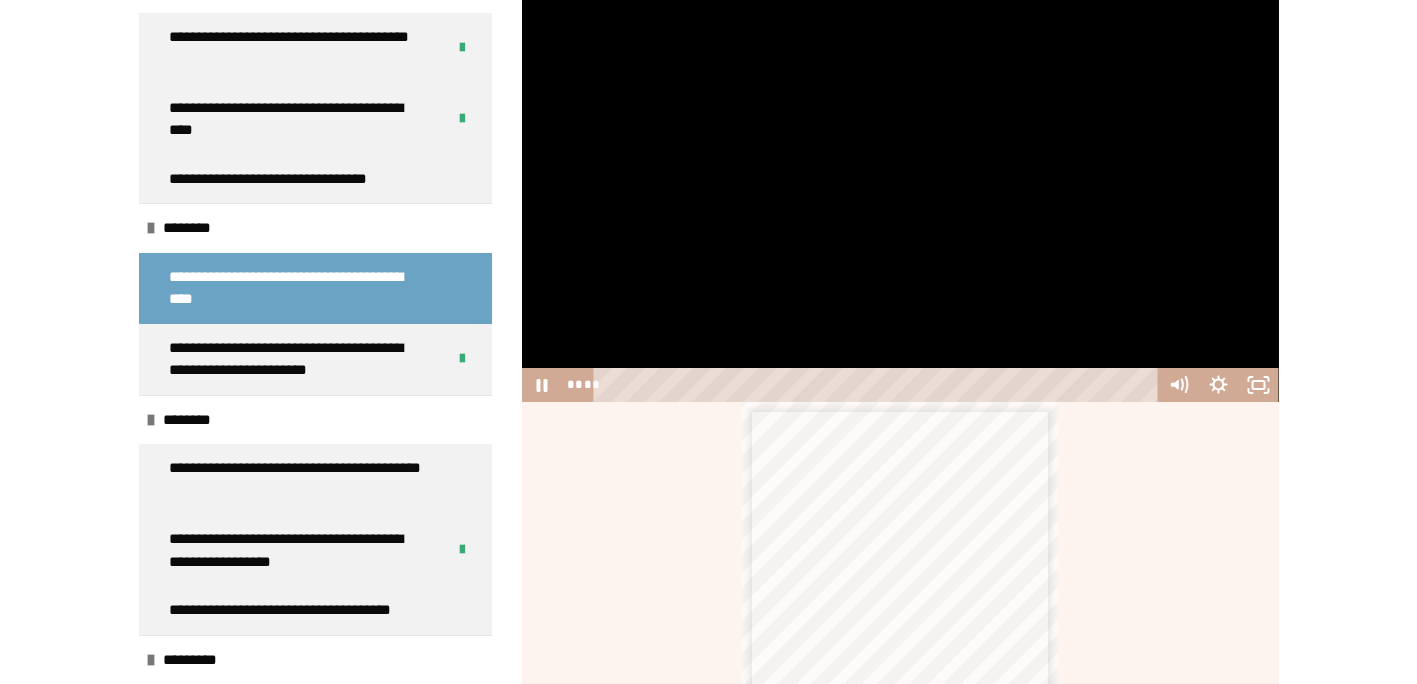 click at bounding box center (900, 189) 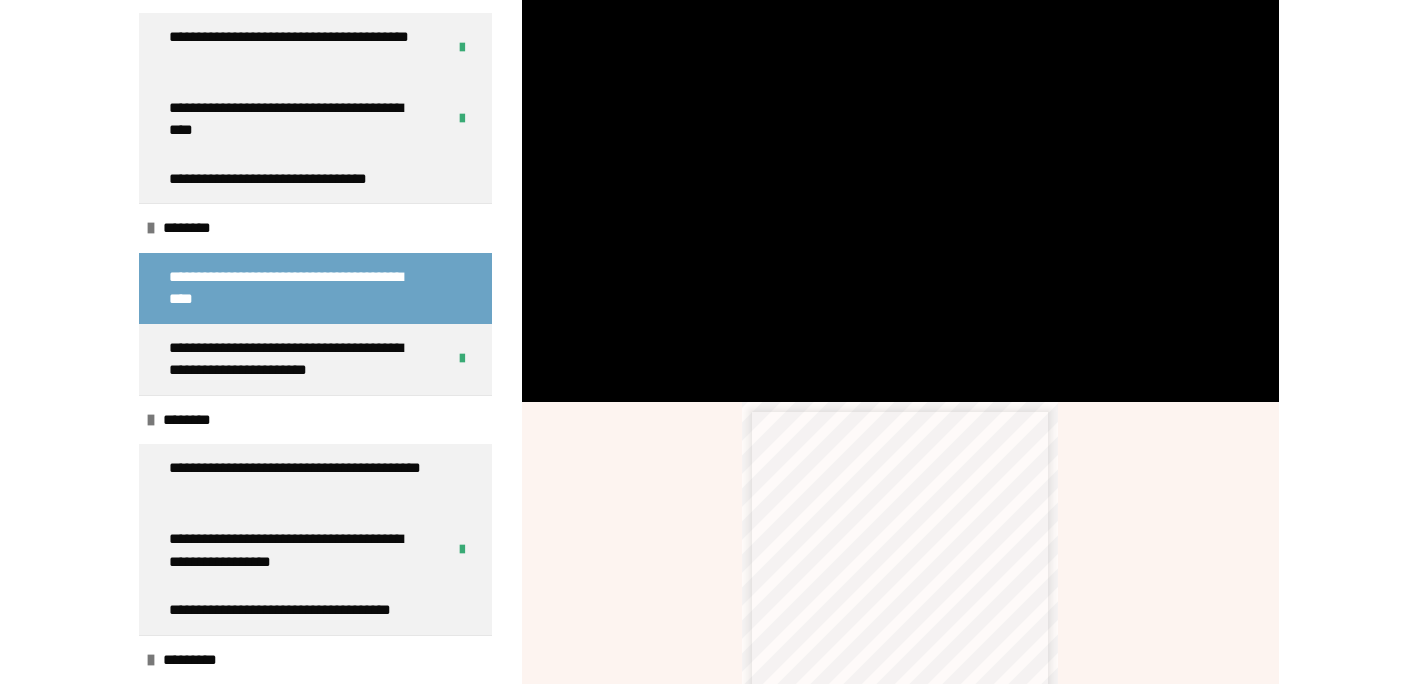 scroll, scrollTop: 26, scrollLeft: 0, axis: vertical 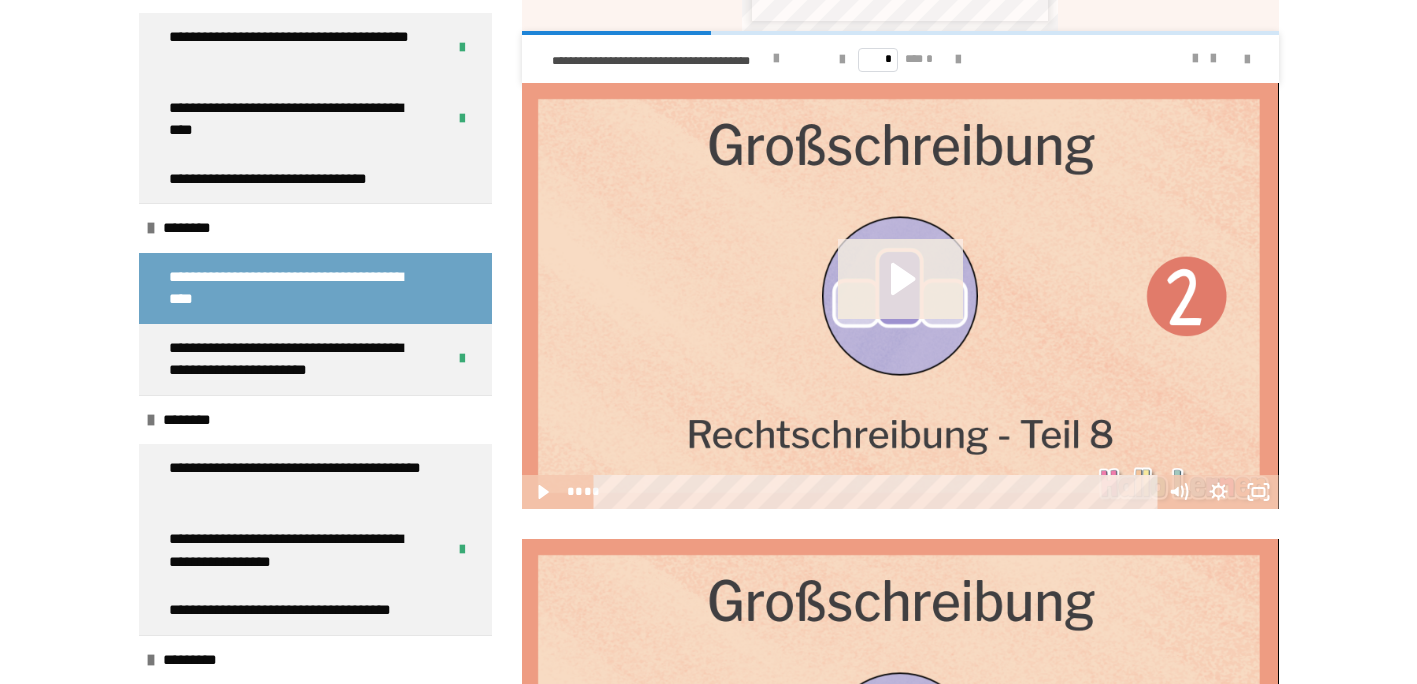 click 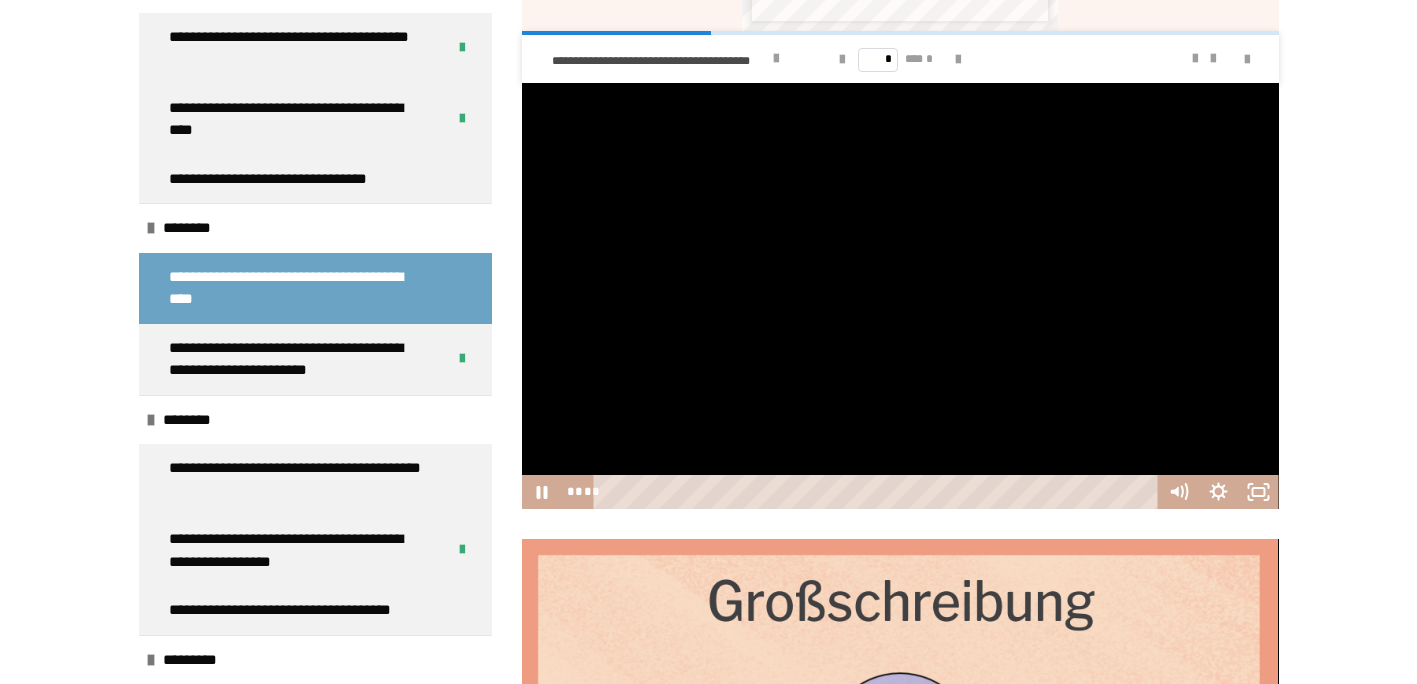 click at bounding box center [900, 296] 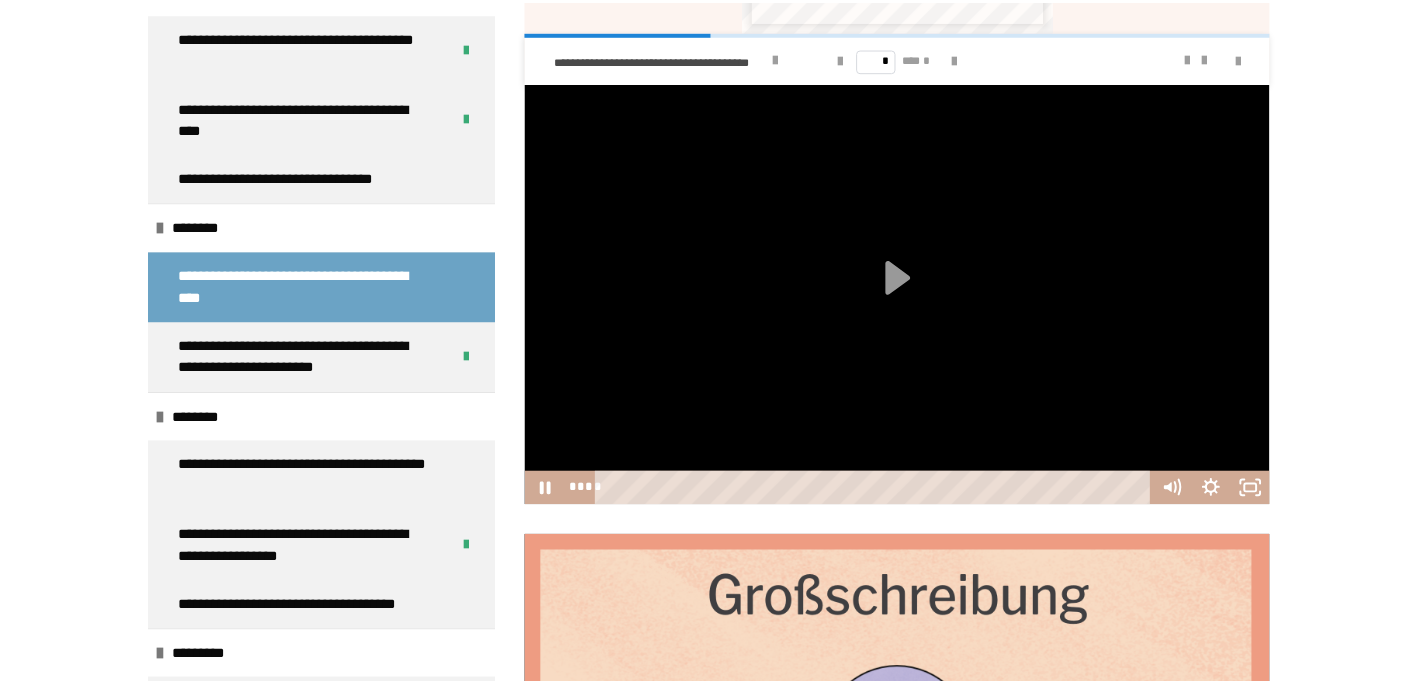 scroll, scrollTop: 0, scrollLeft: 0, axis: both 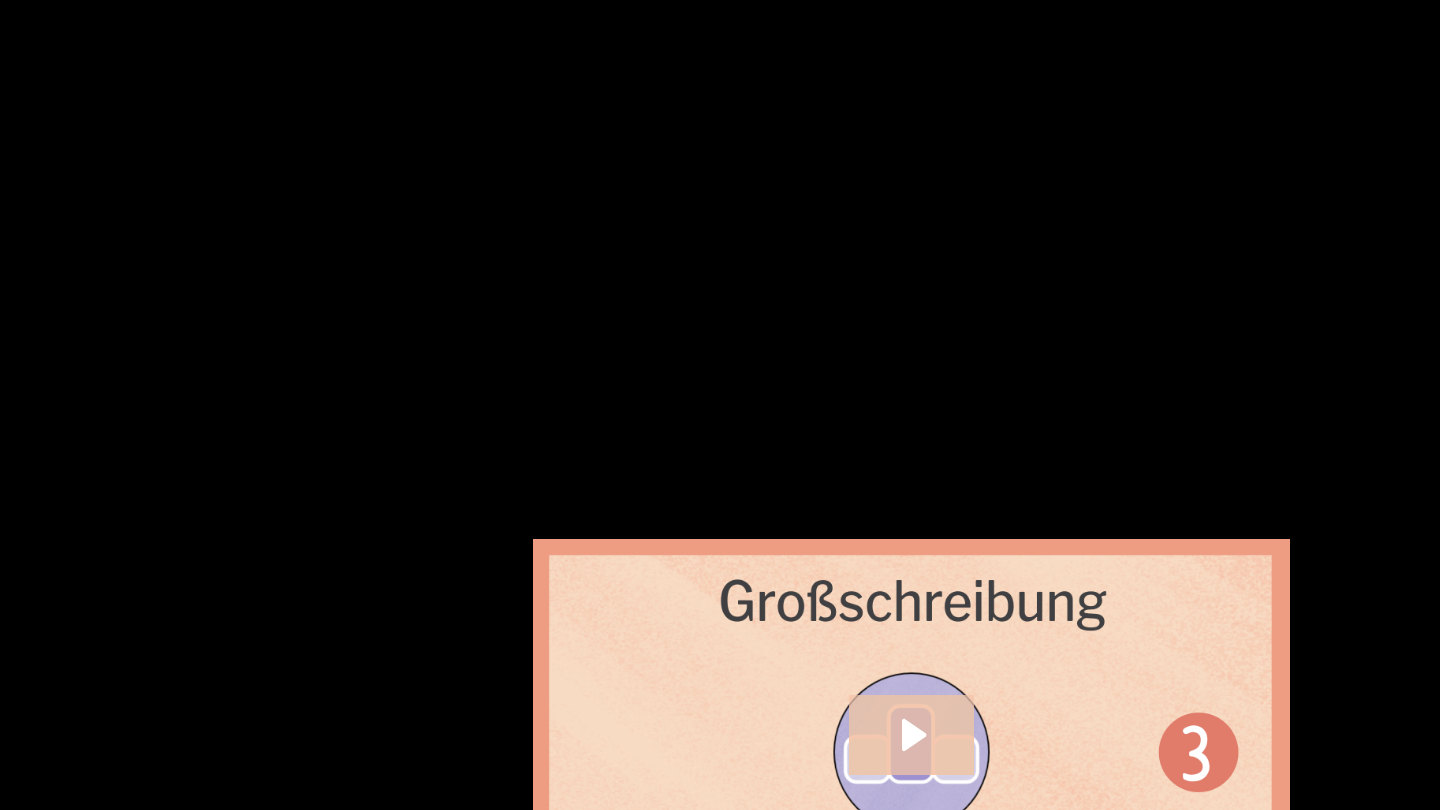 click at bounding box center [720, 405] 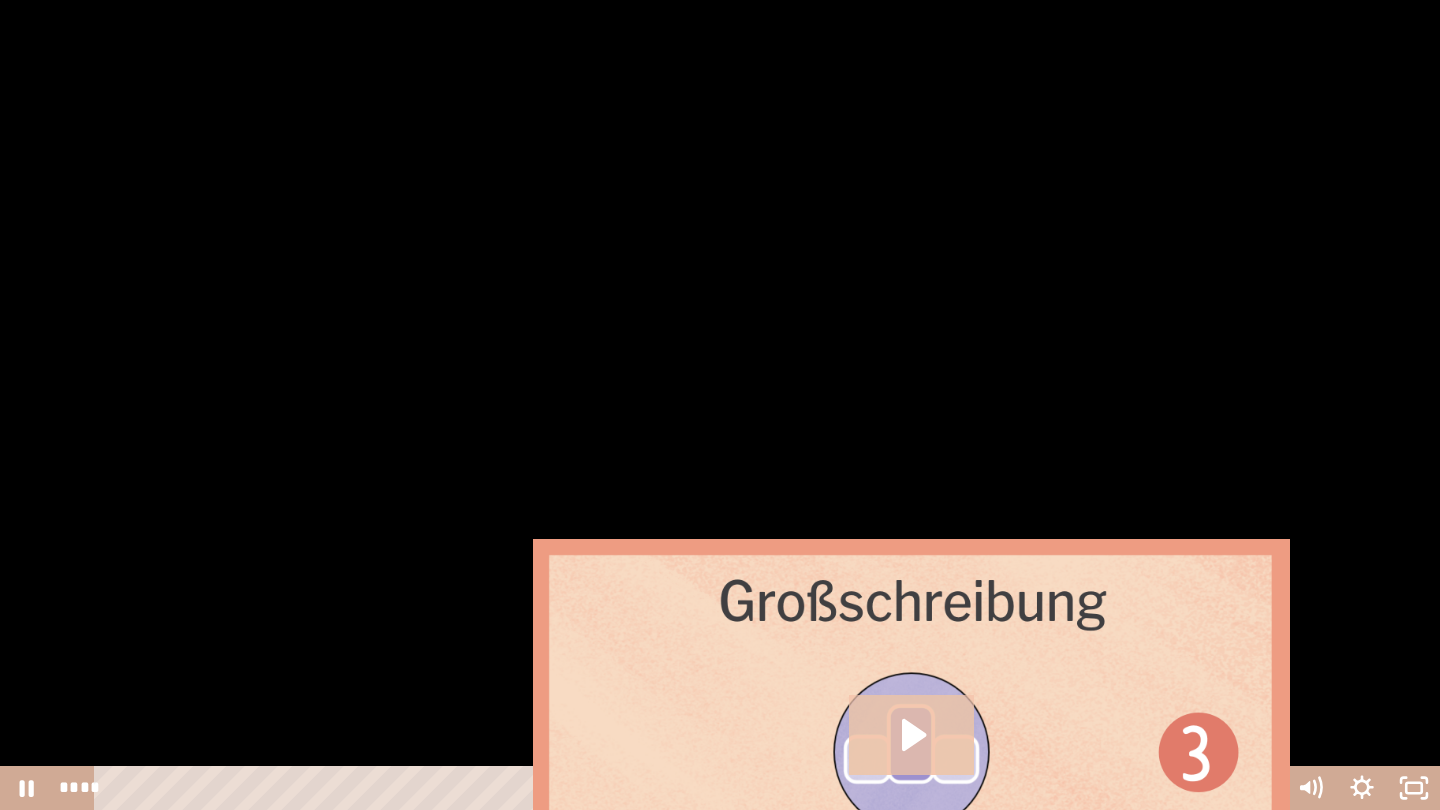 click at bounding box center (720, 405) 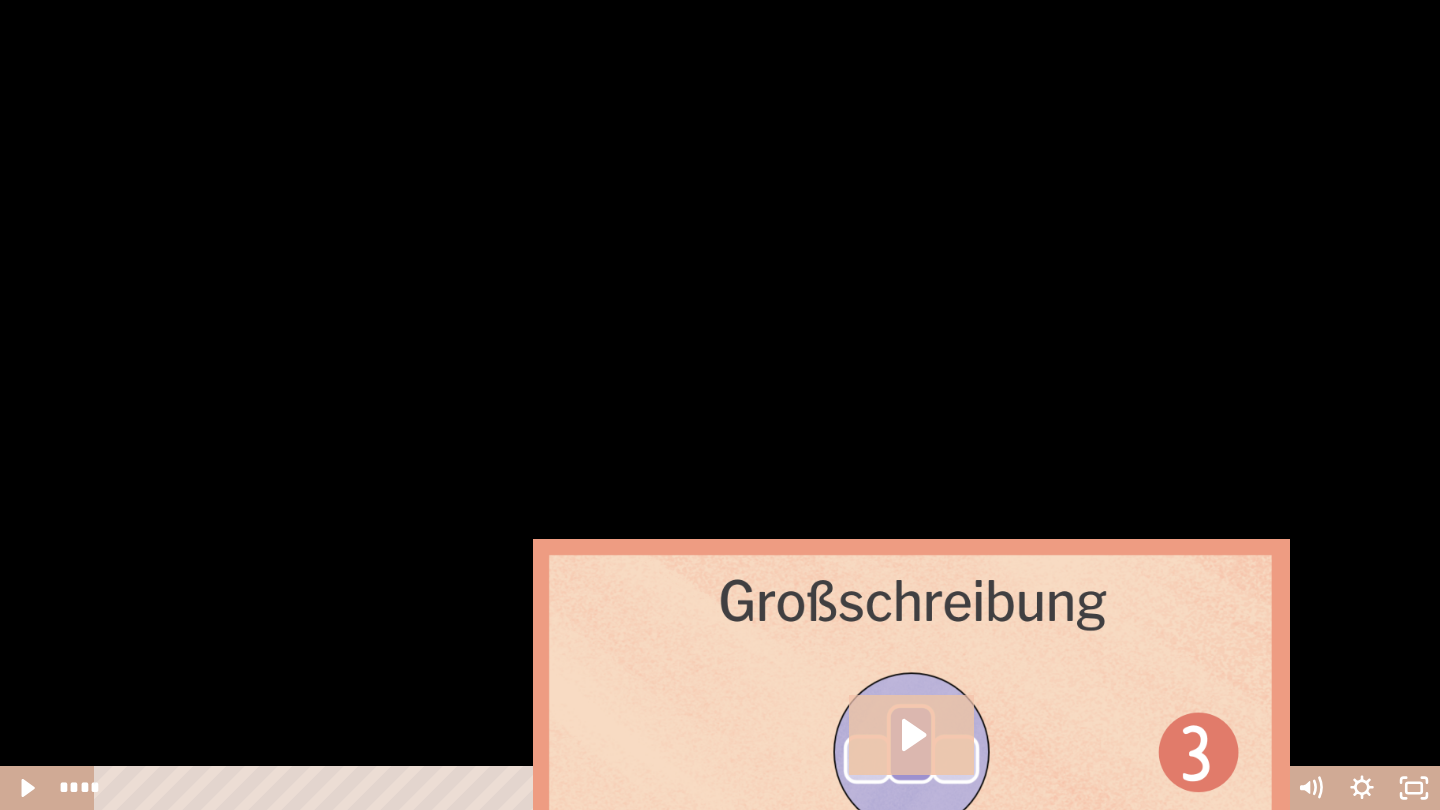 click at bounding box center [720, 405] 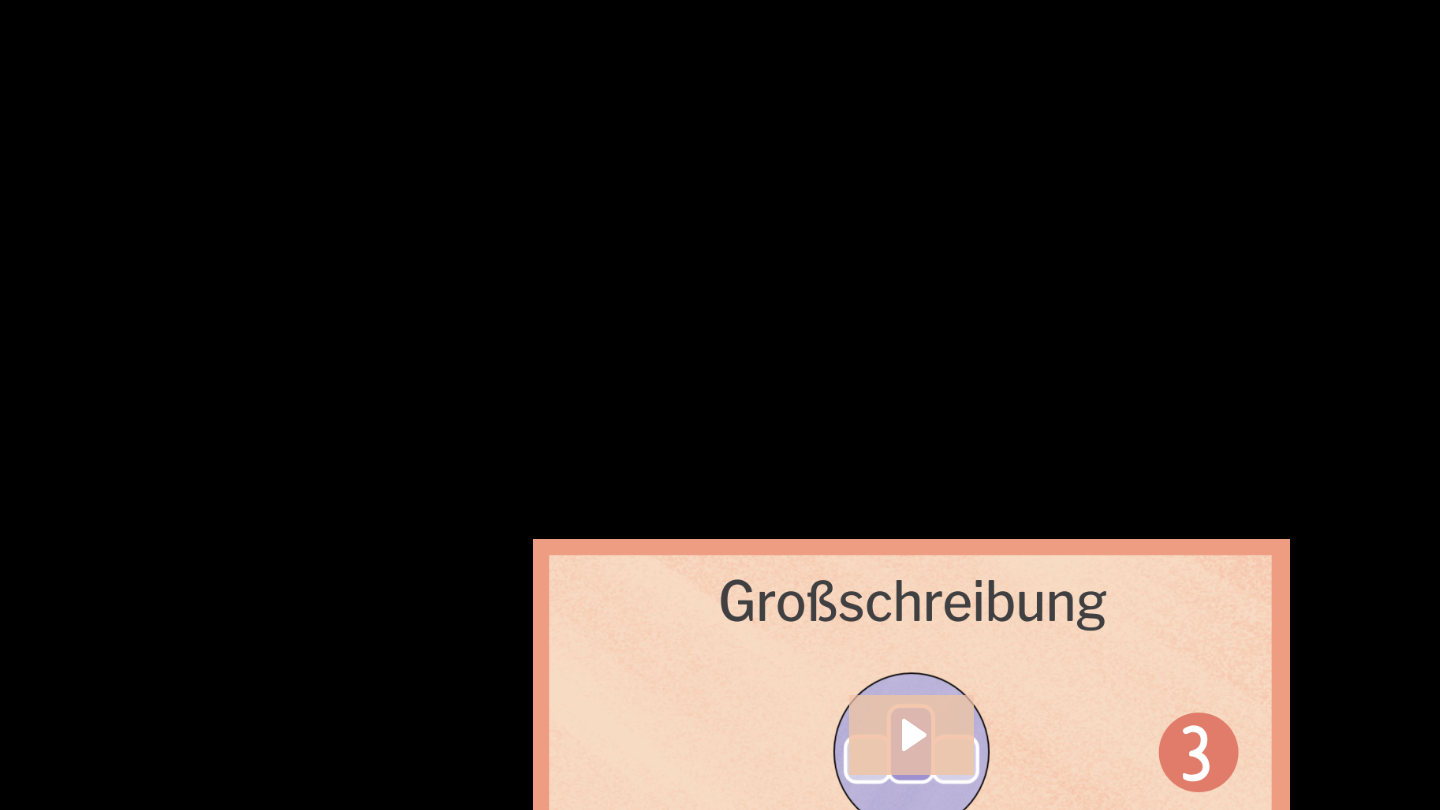 click at bounding box center [720, 405] 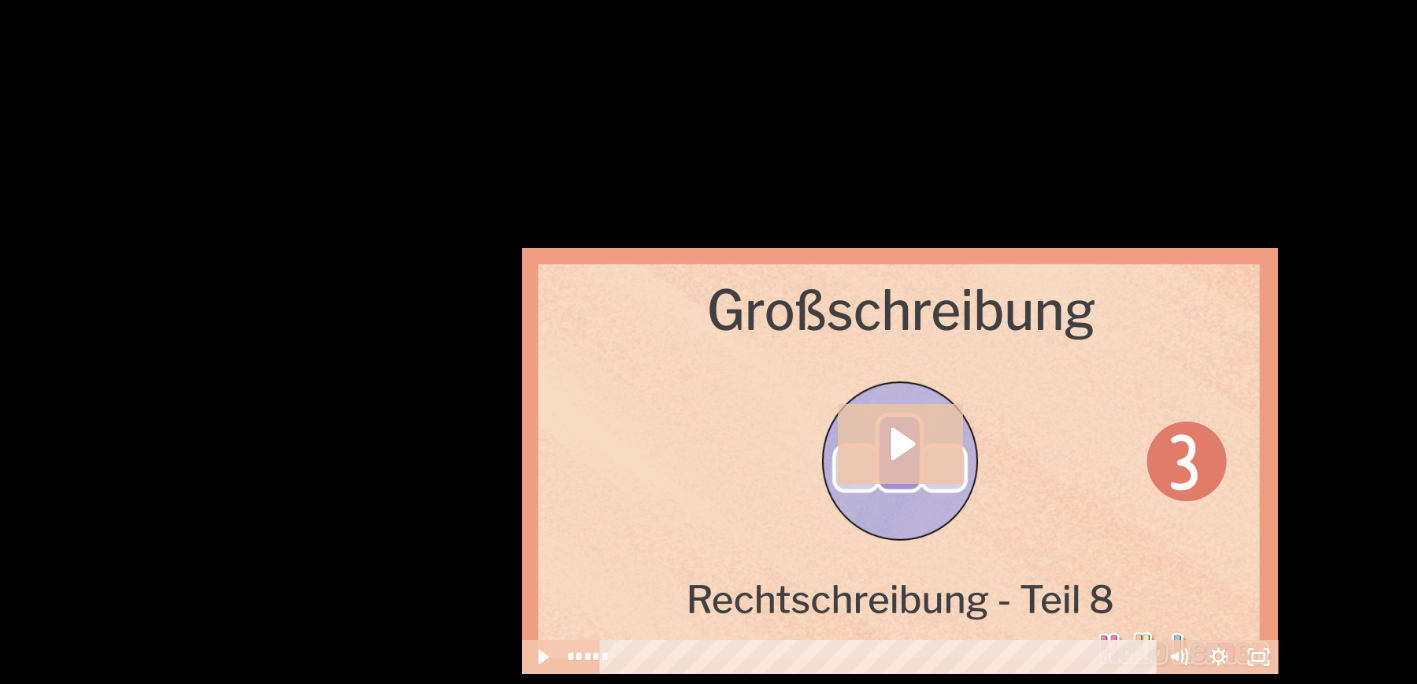 scroll, scrollTop: 2277, scrollLeft: 0, axis: vertical 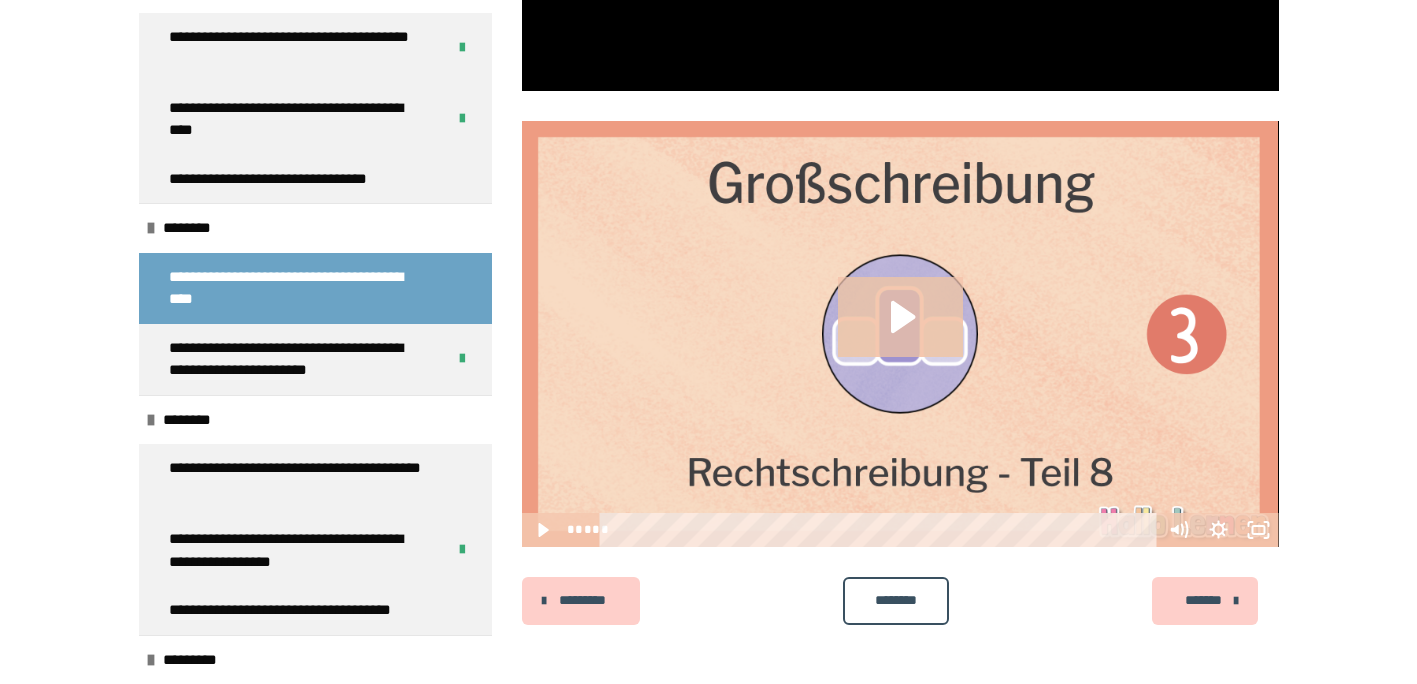 click at bounding box center [900, 334] 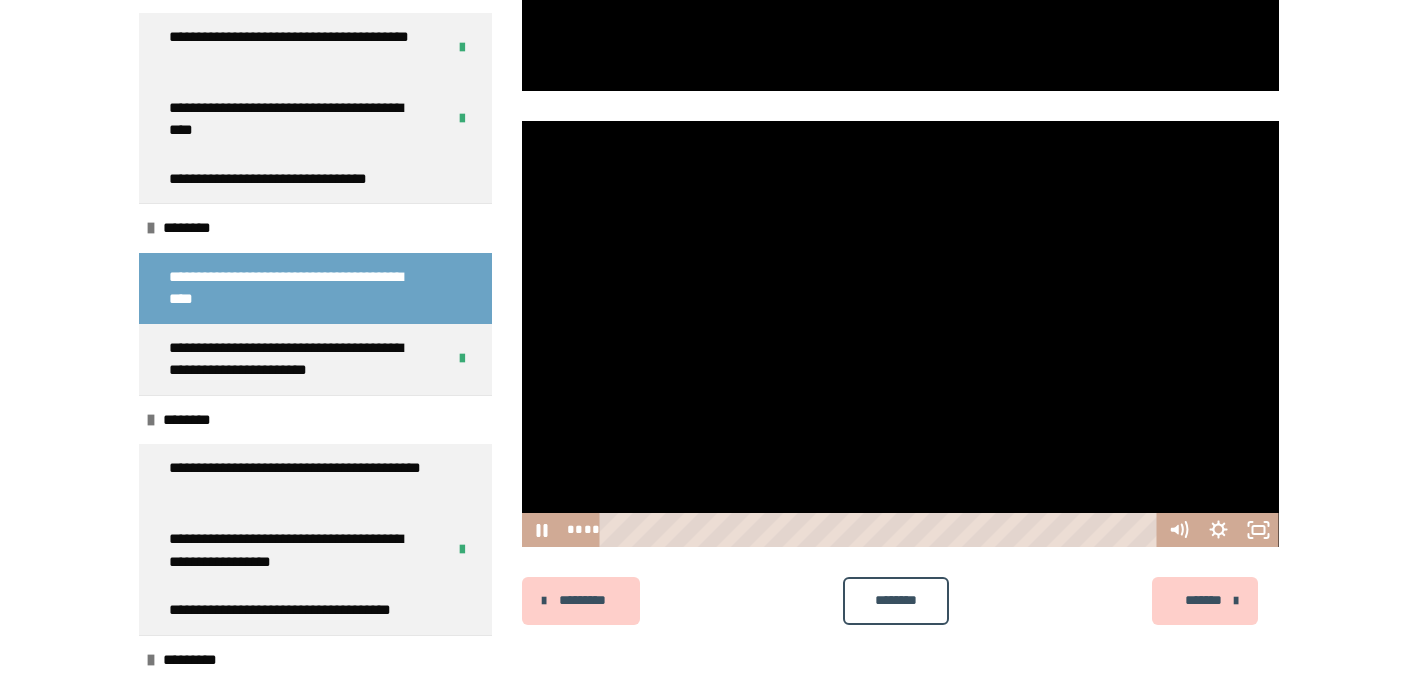 click at bounding box center [900, 334] 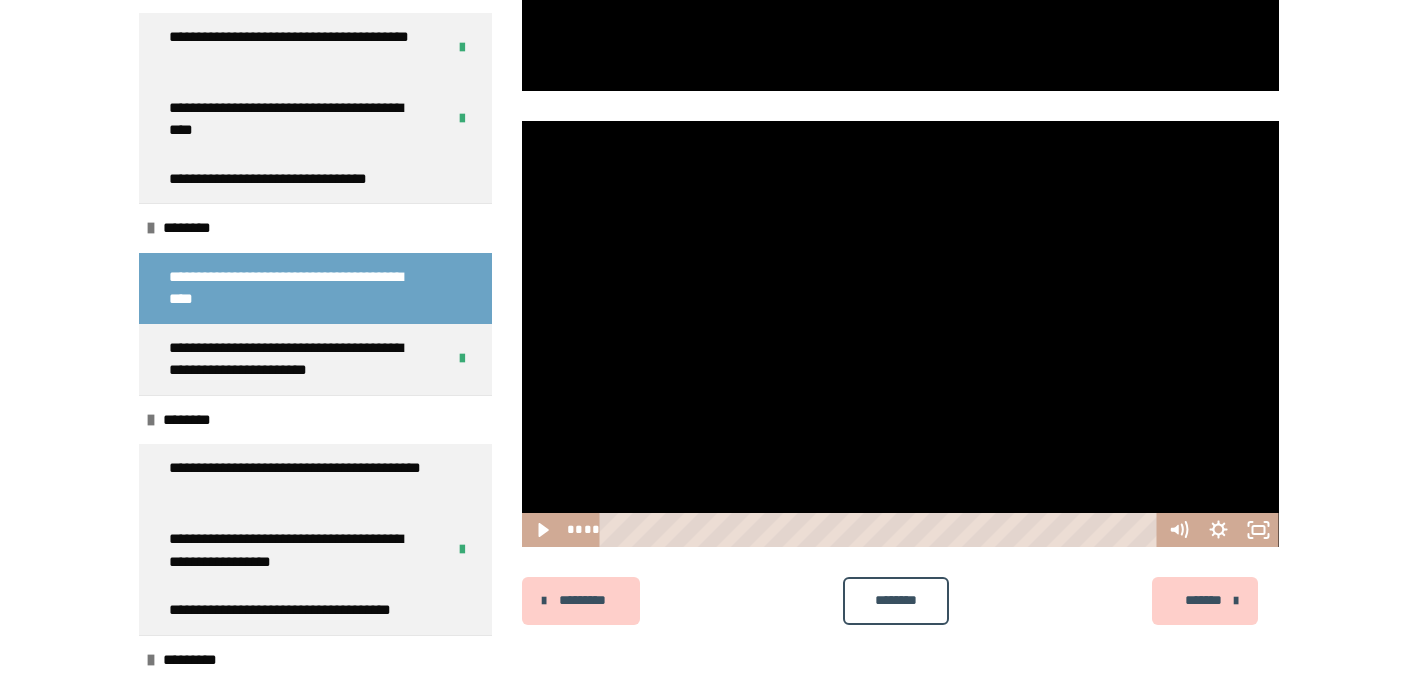 click at bounding box center (900, 334) 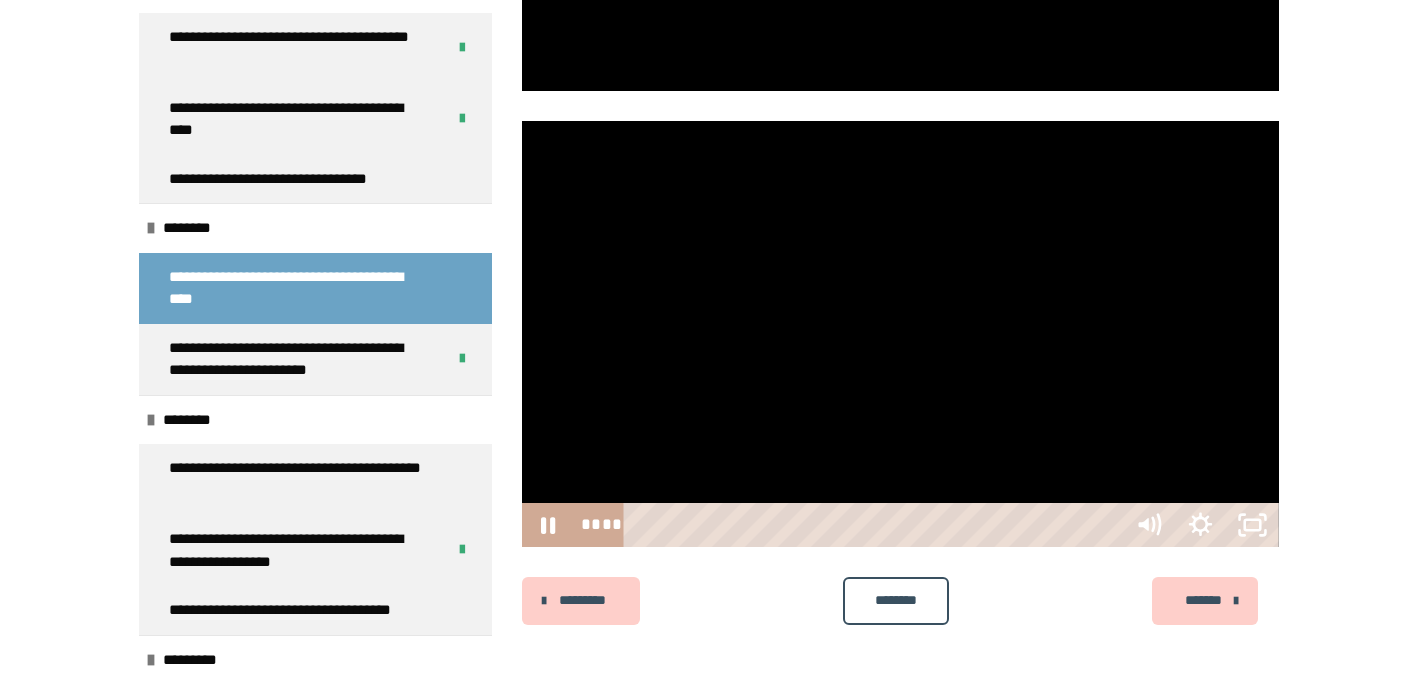 scroll, scrollTop: 2151, scrollLeft: 0, axis: vertical 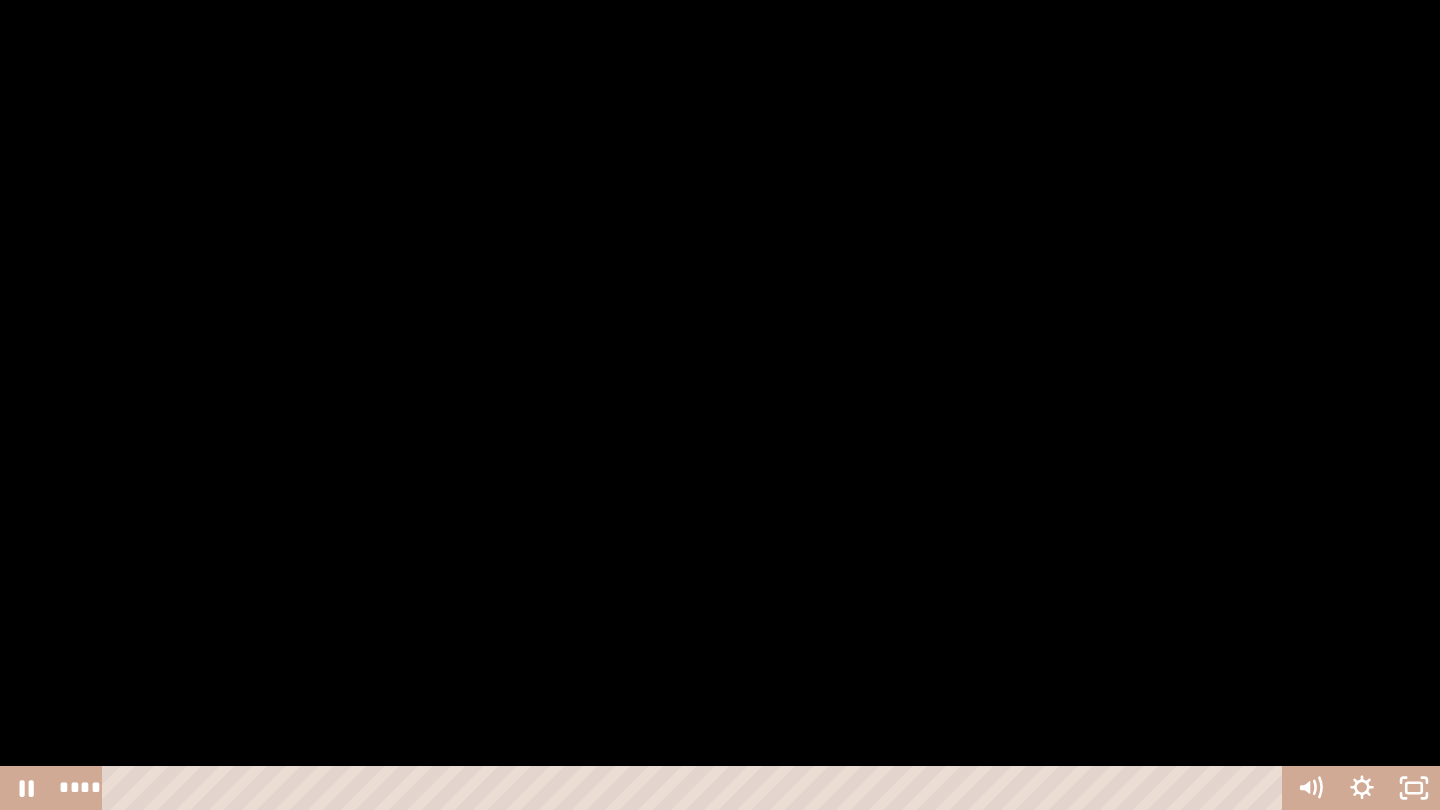click at bounding box center [720, 405] 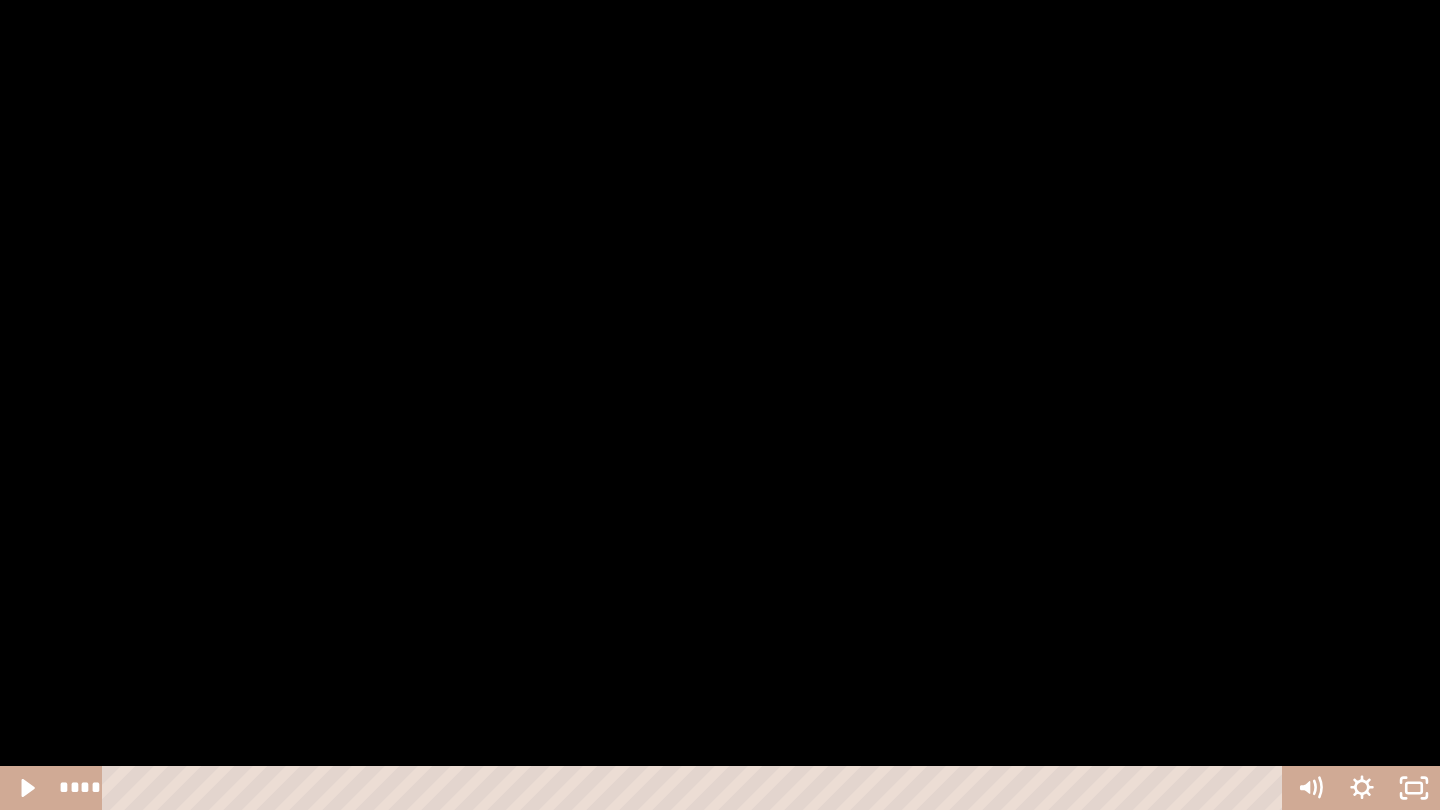 click at bounding box center [720, 405] 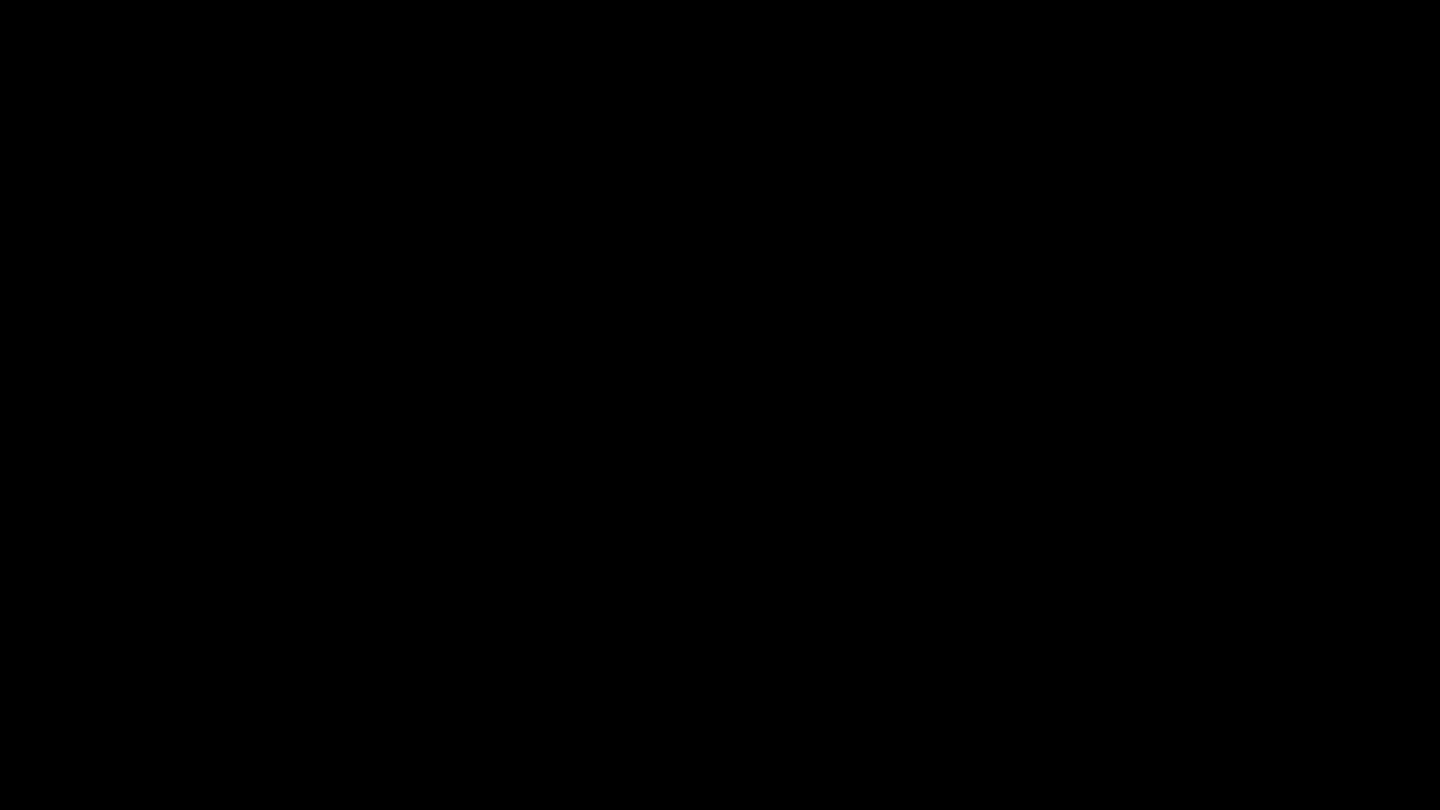 click at bounding box center (720, 405) 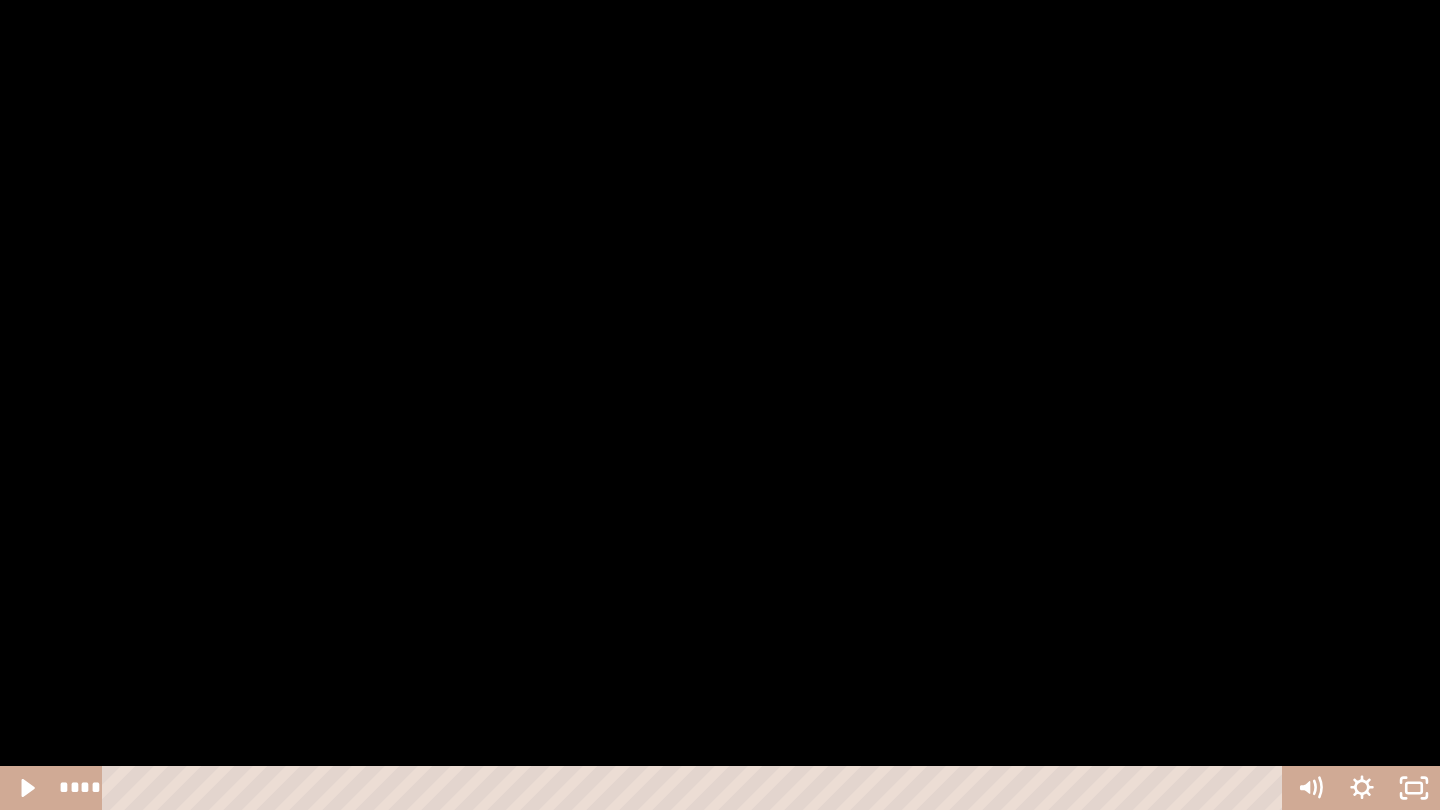 click at bounding box center (720, 405) 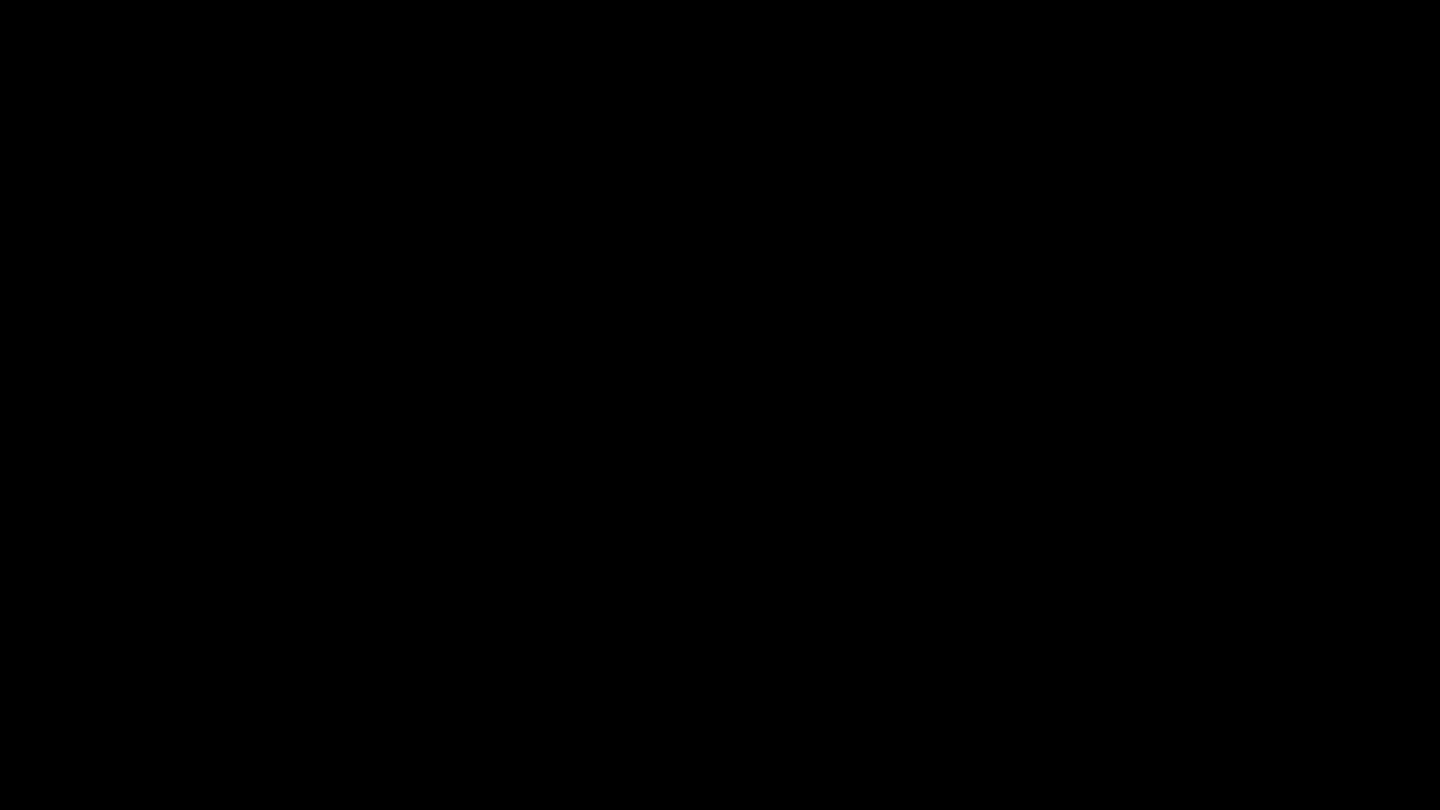 click at bounding box center [720, 405] 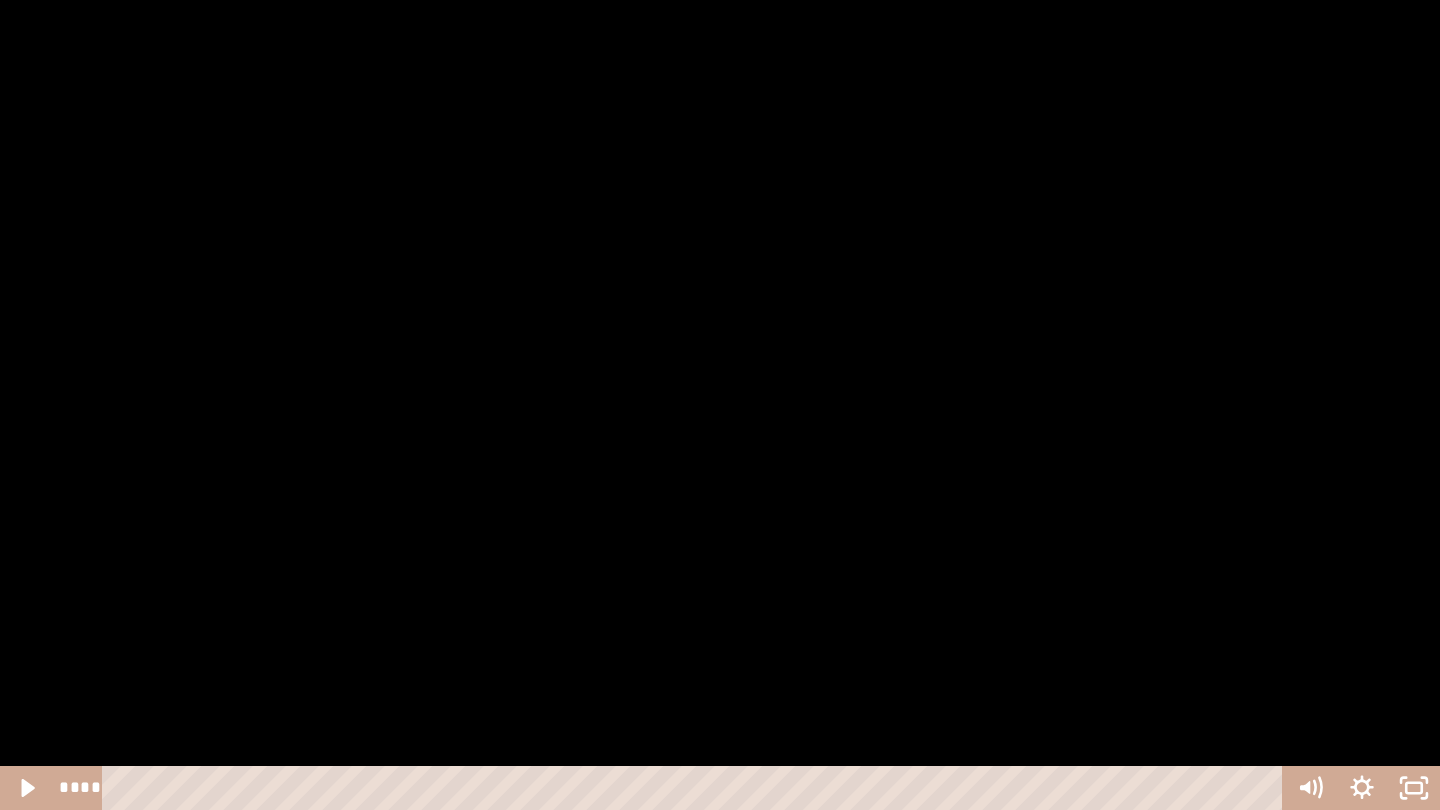 click at bounding box center (720, 405) 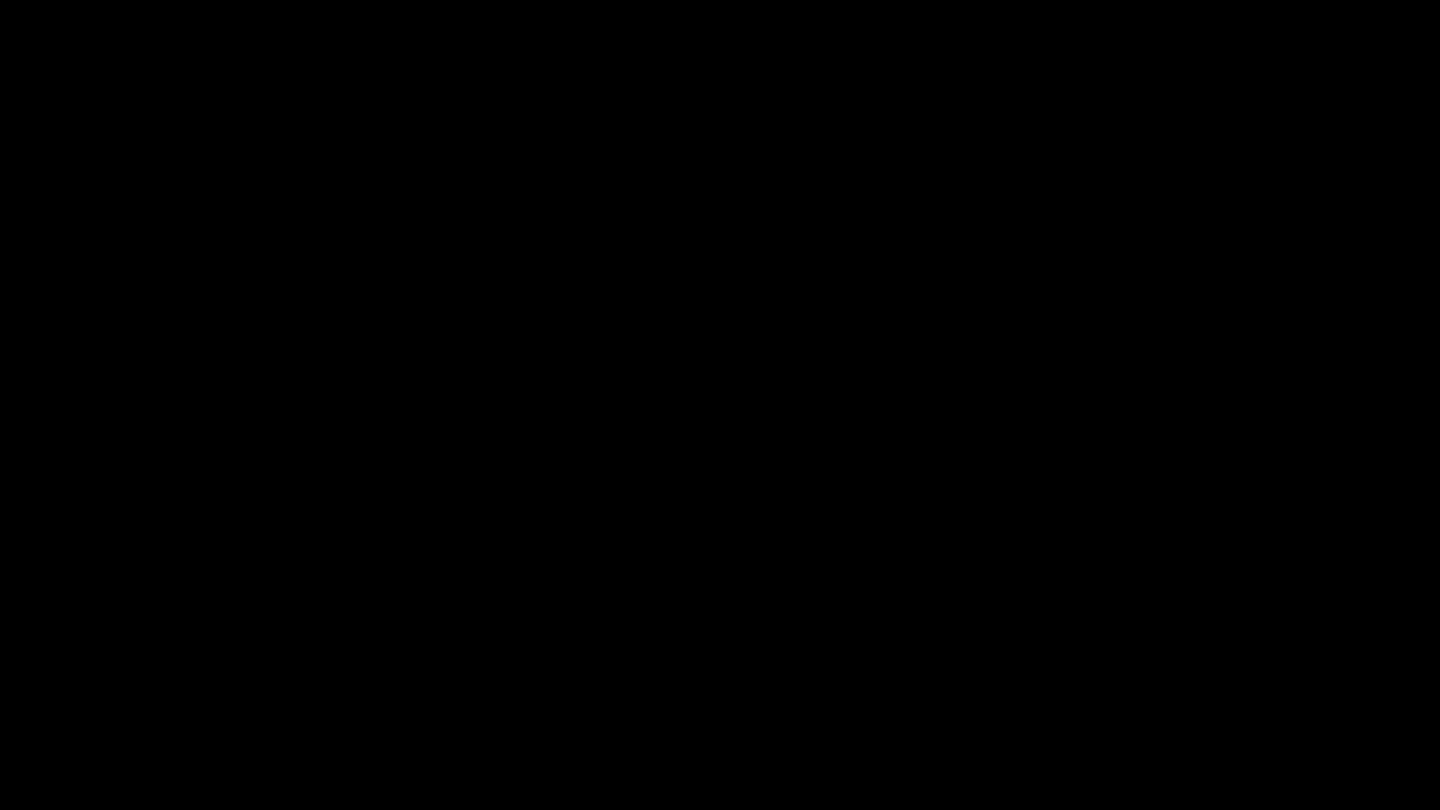 click at bounding box center (720, 405) 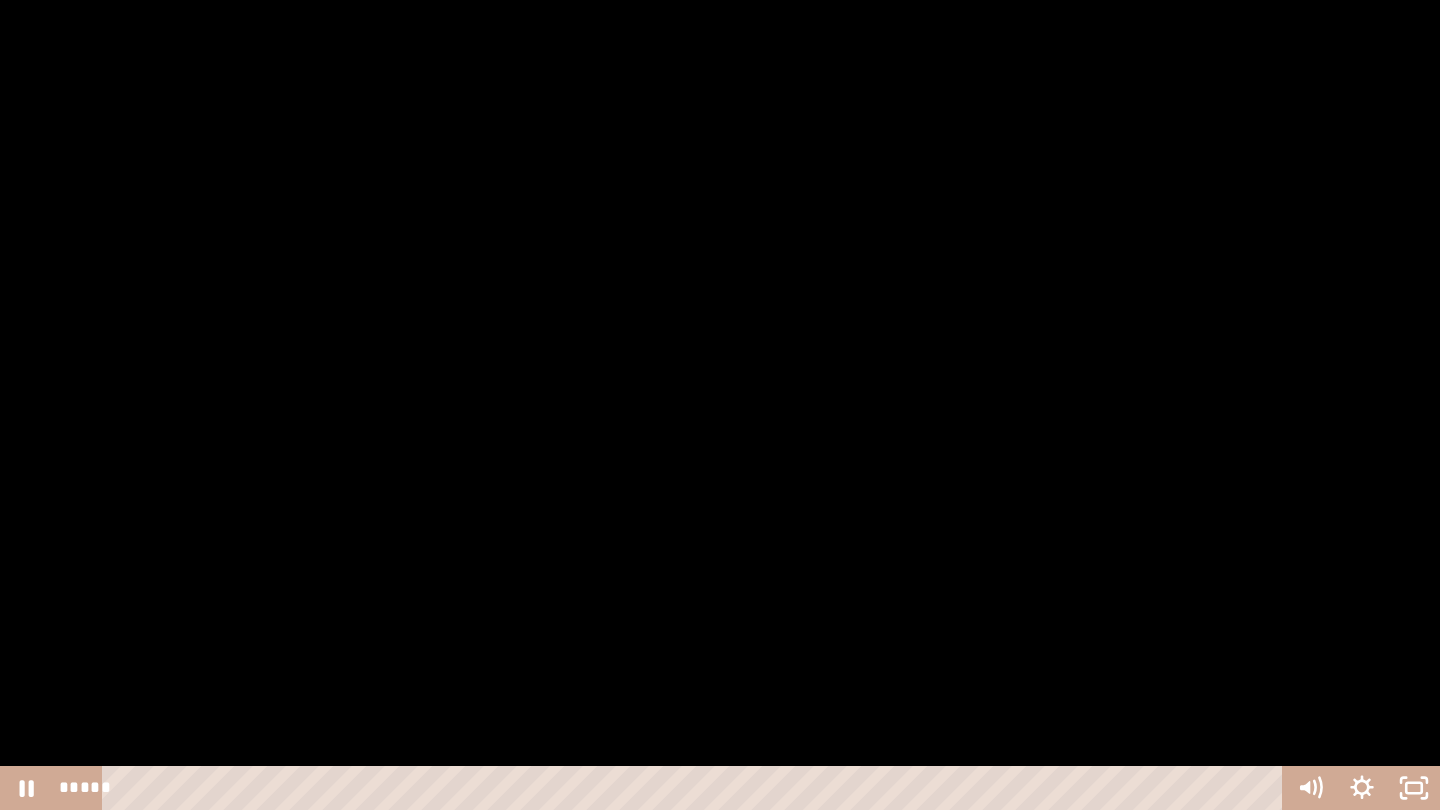 type 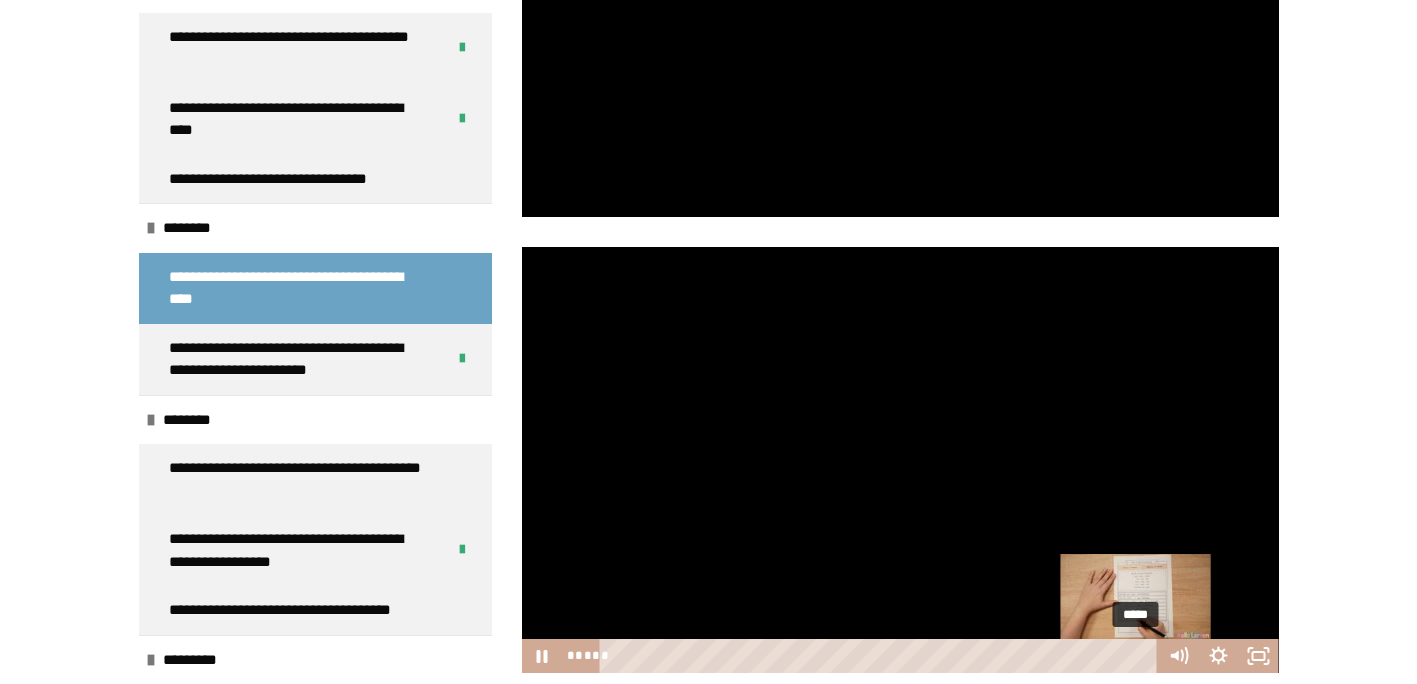 click on "*****" at bounding box center (881, 656) 